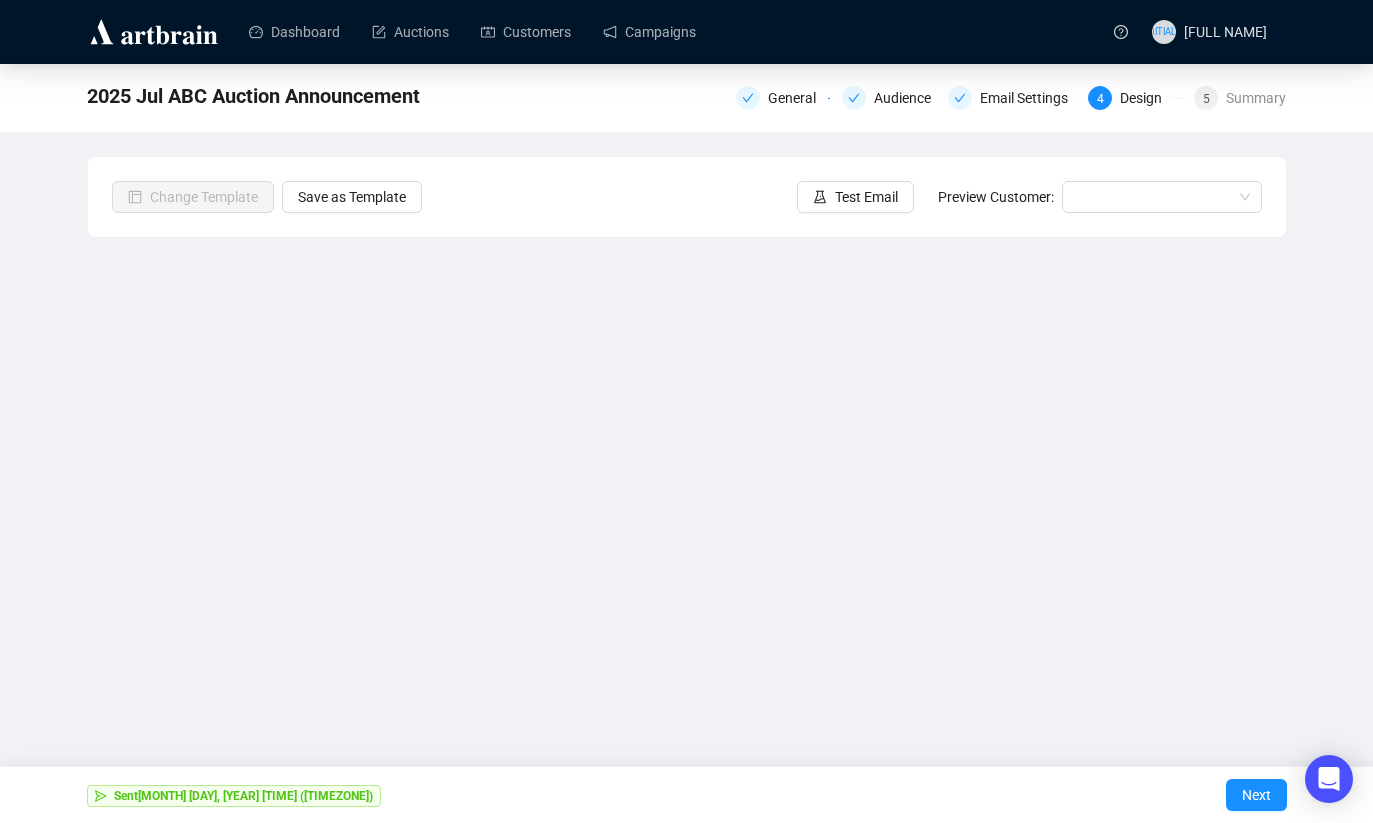 scroll, scrollTop: 0, scrollLeft: 0, axis: both 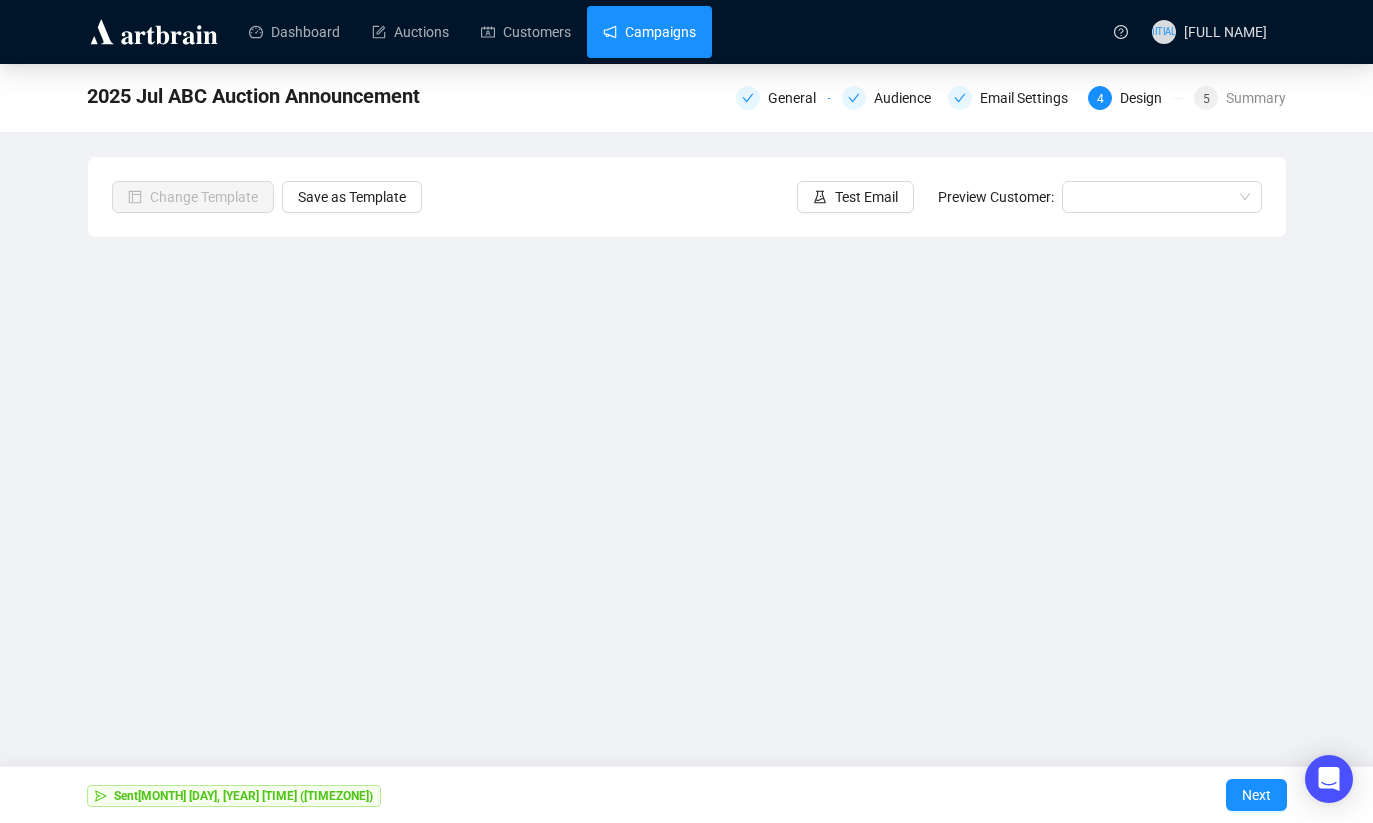 click on "Campaigns" at bounding box center [649, 32] 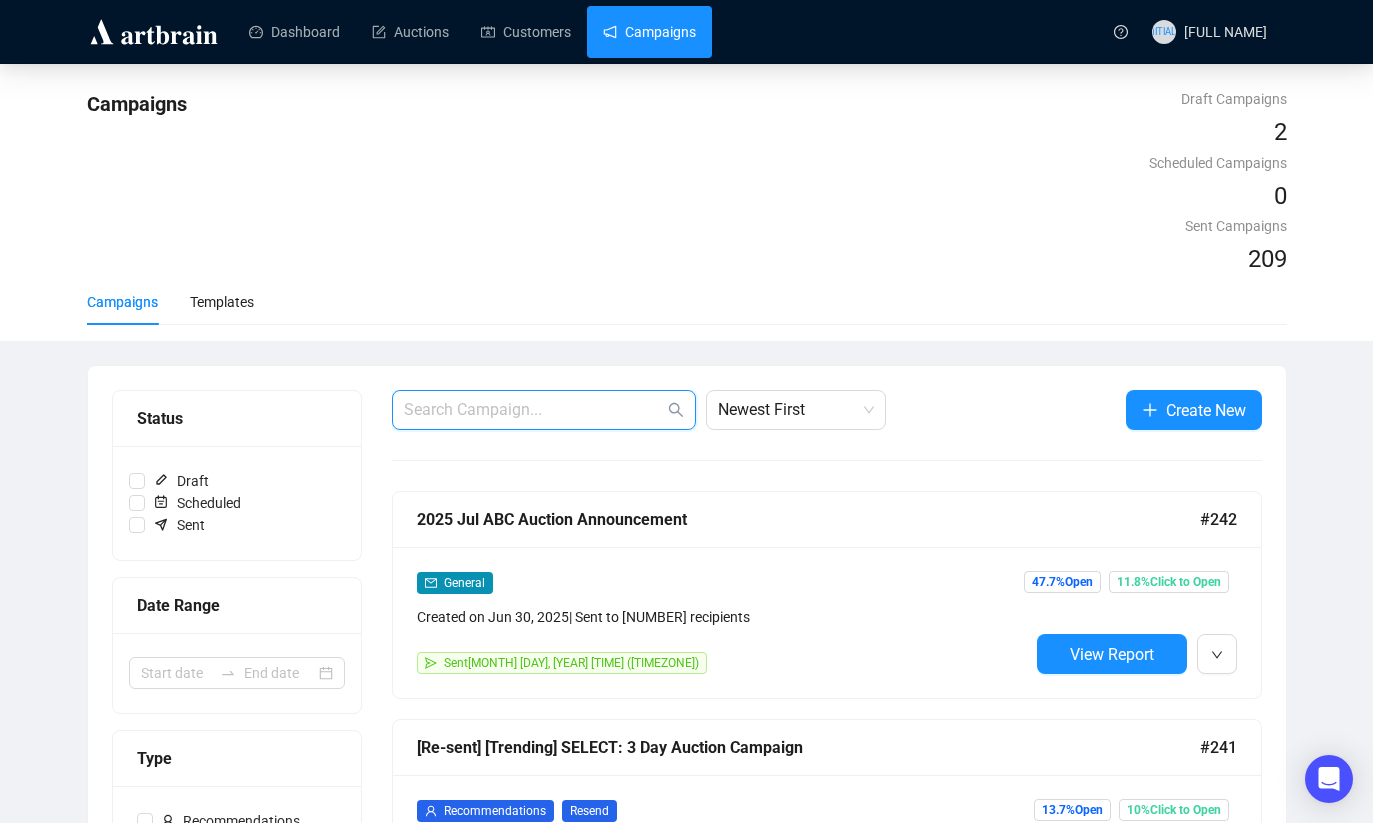 click at bounding box center [534, 410] 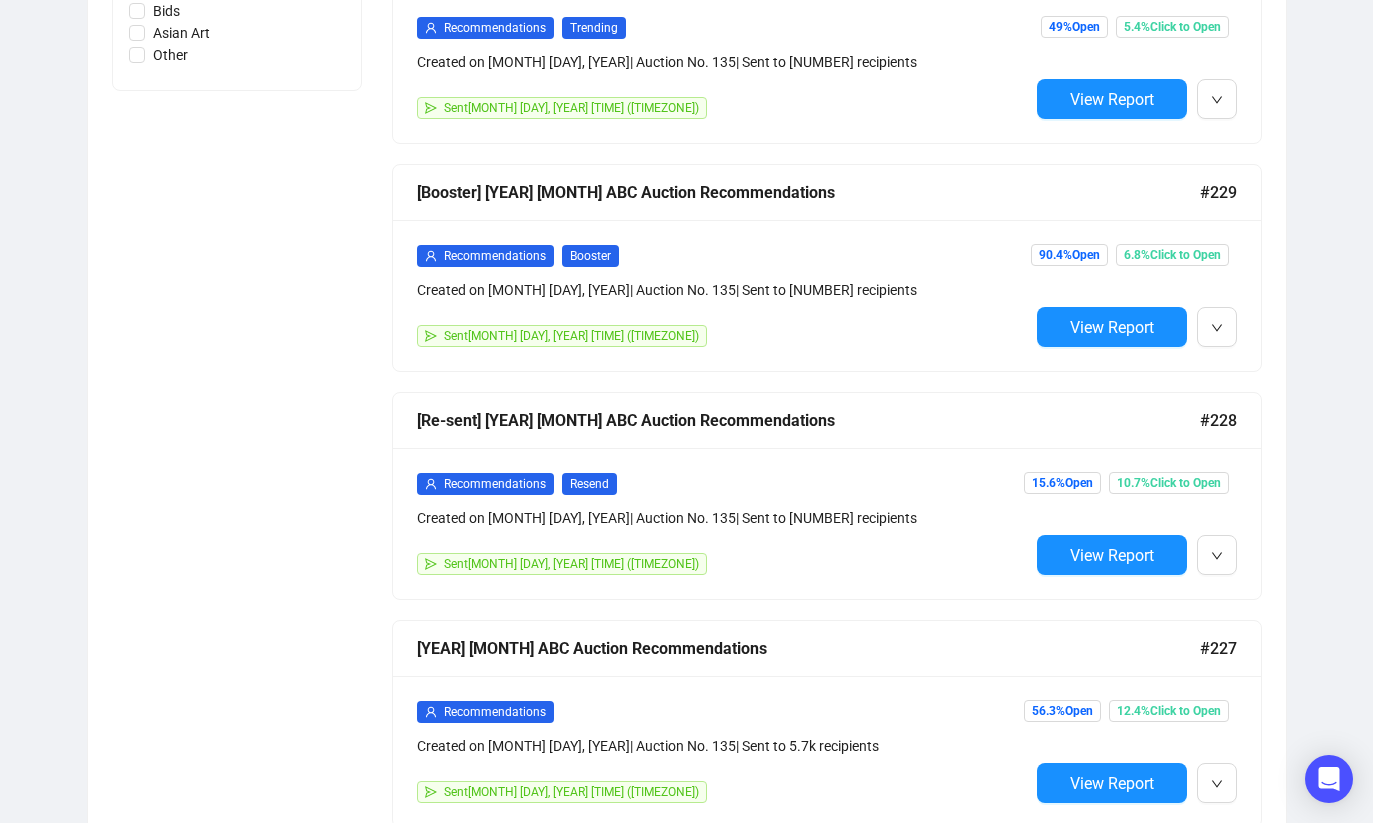 scroll, scrollTop: 1254, scrollLeft: 0, axis: vertical 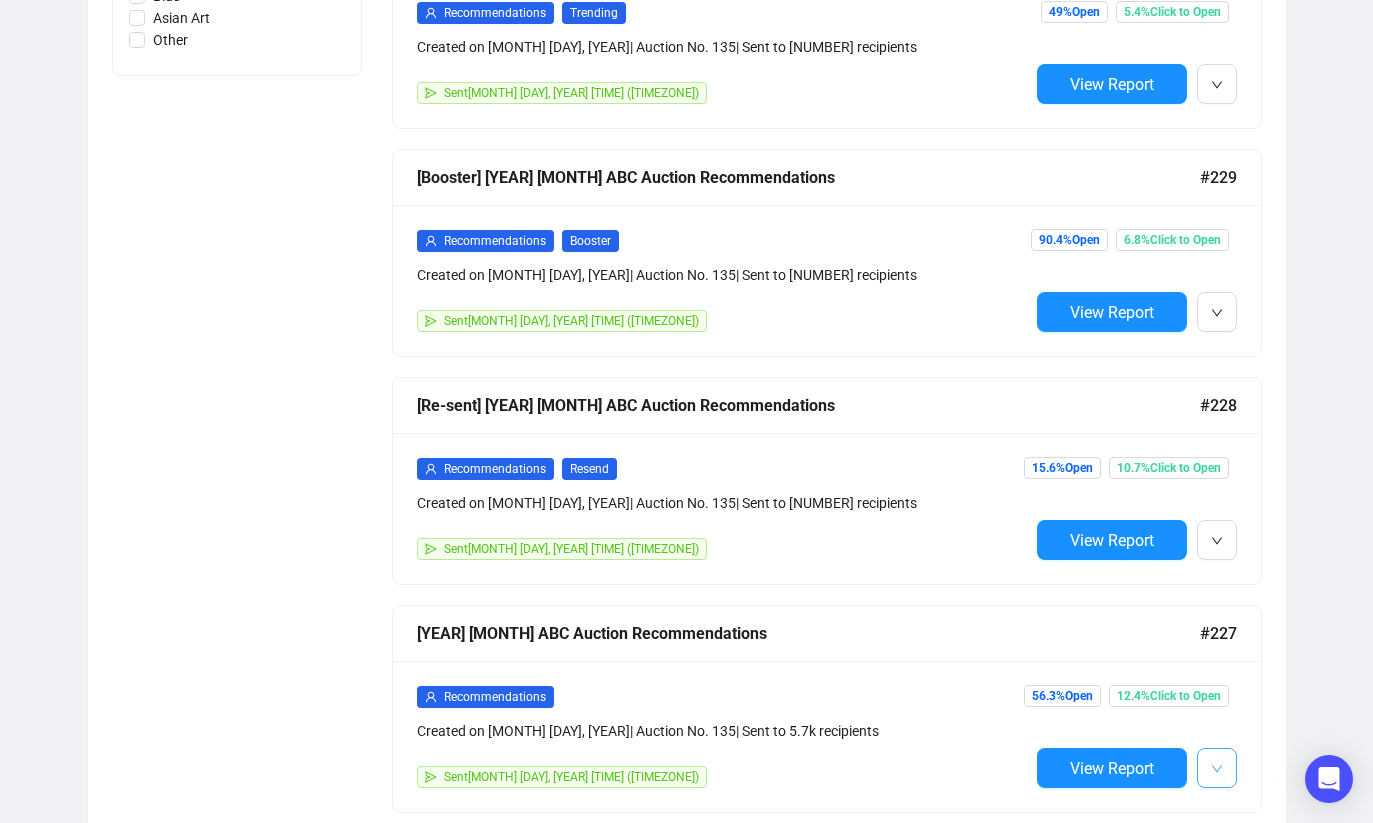 type on "recomm" 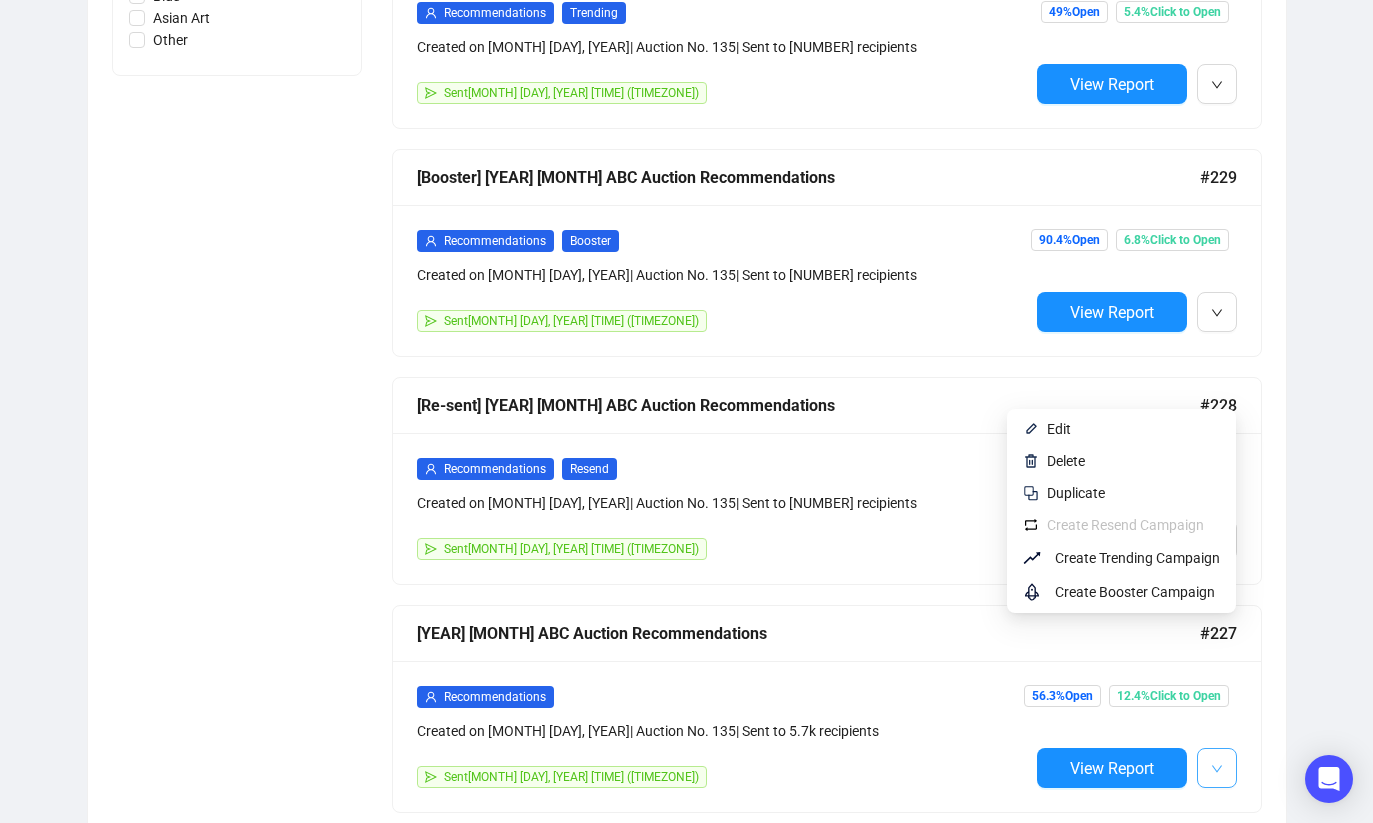 click at bounding box center (1217, 769) 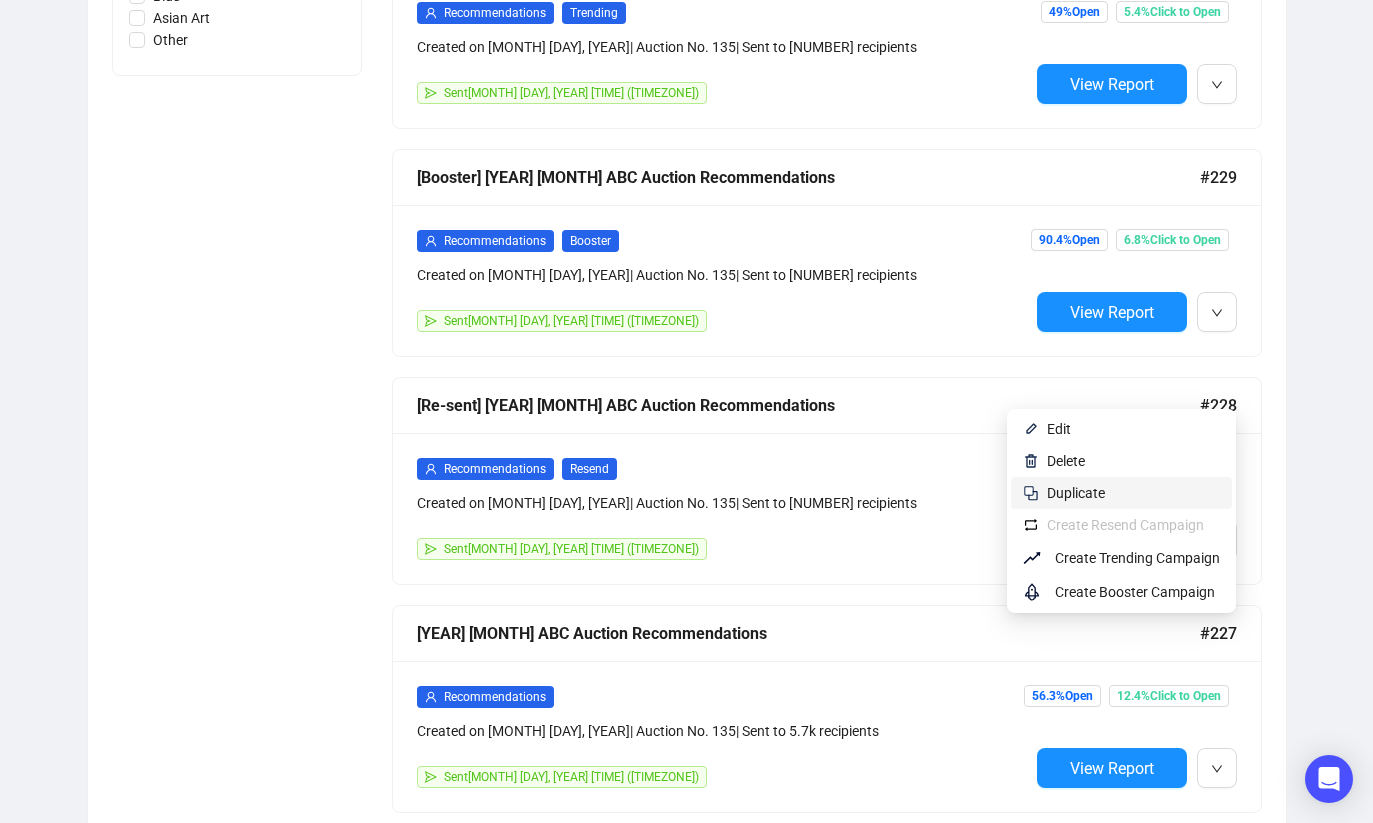 click on "Duplicate" at bounding box center [1076, 493] 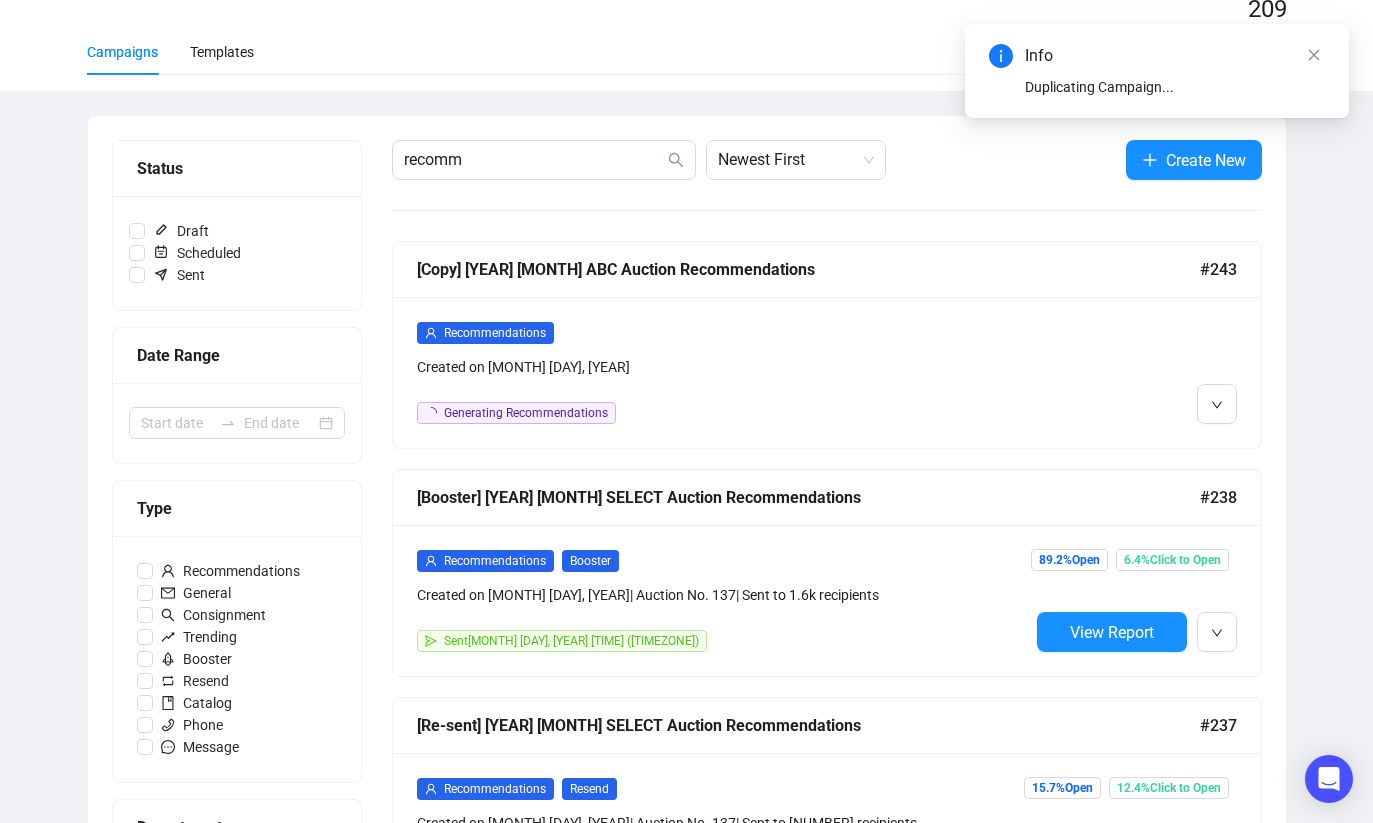 scroll, scrollTop: 0, scrollLeft: 0, axis: both 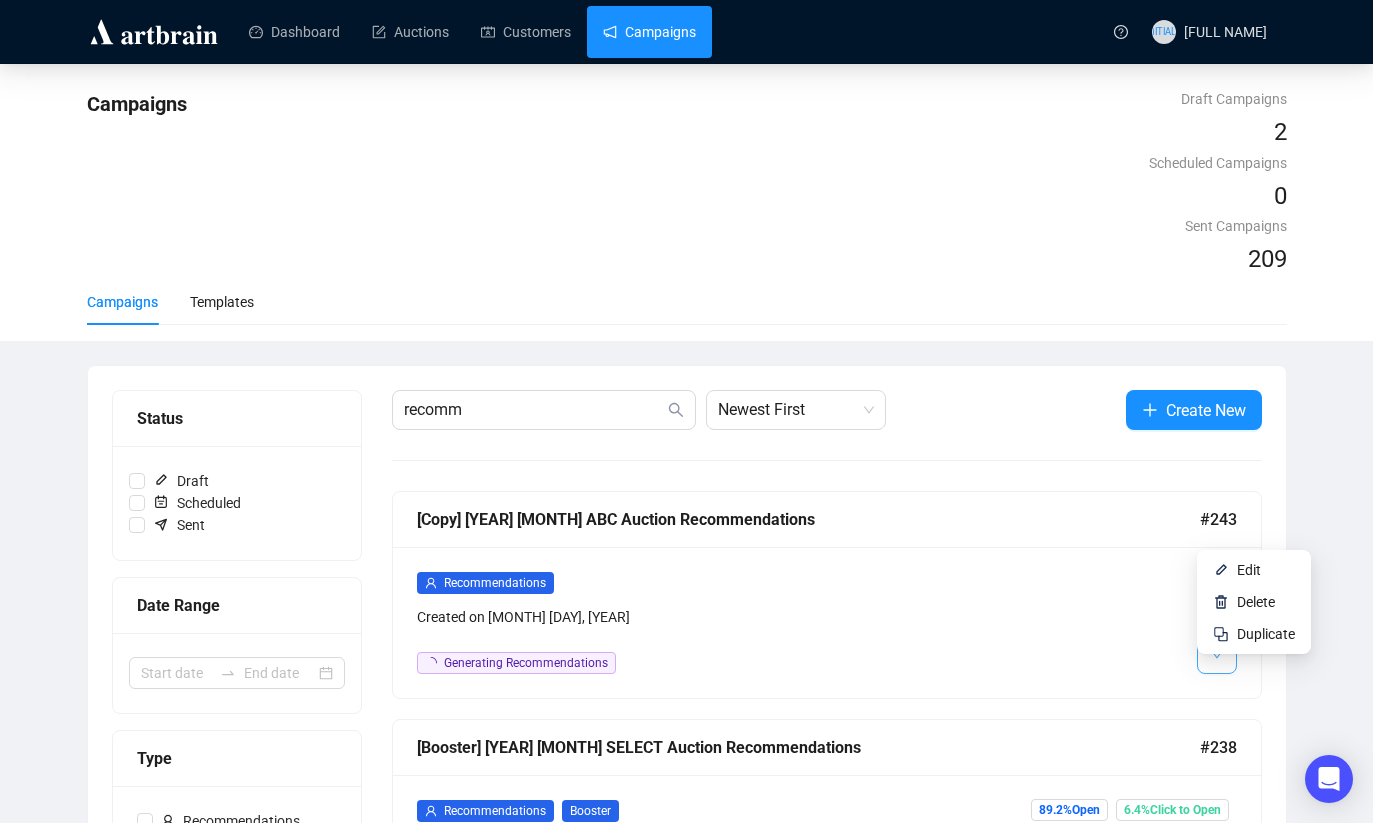 click at bounding box center [1217, 654] 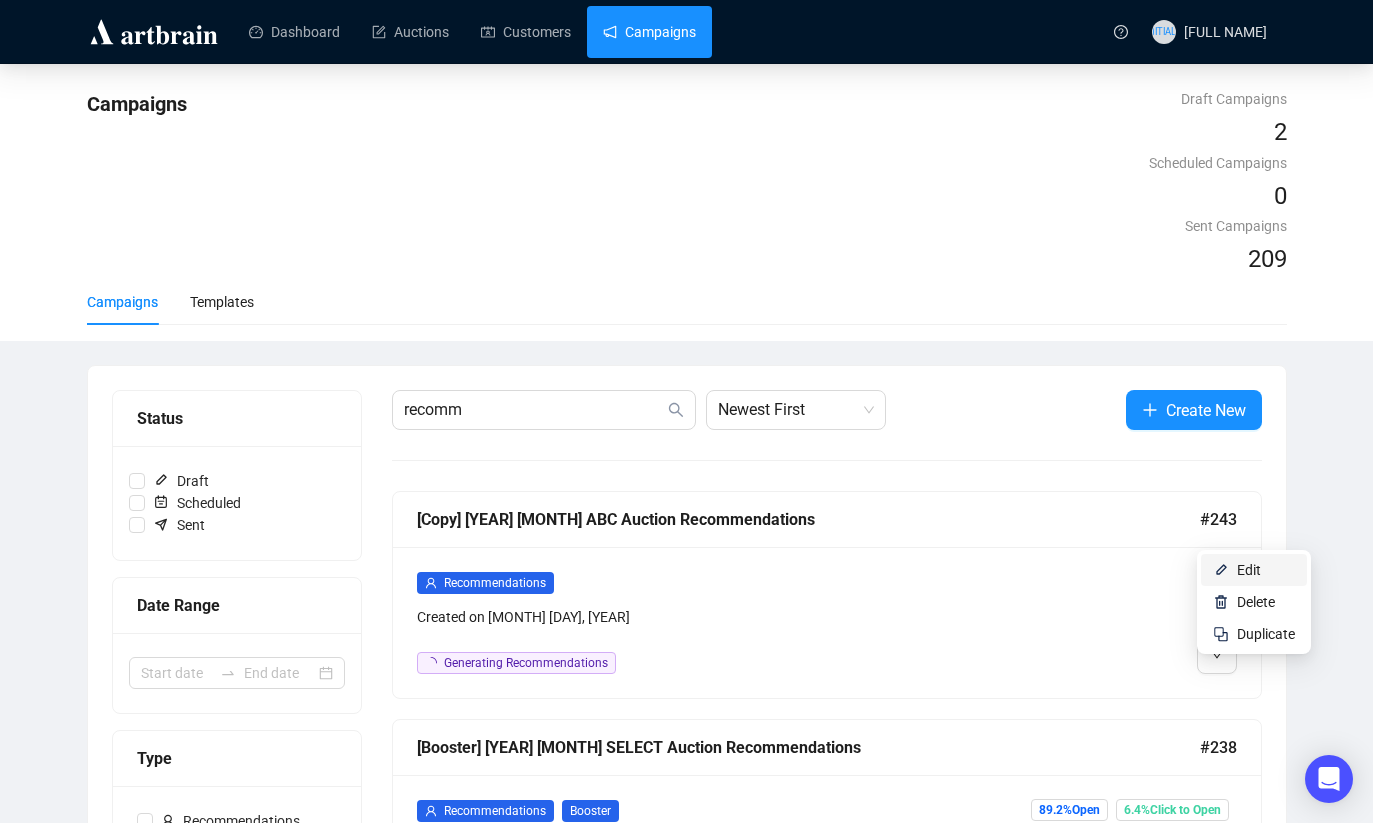 click on "Edit" at bounding box center (1249, 570) 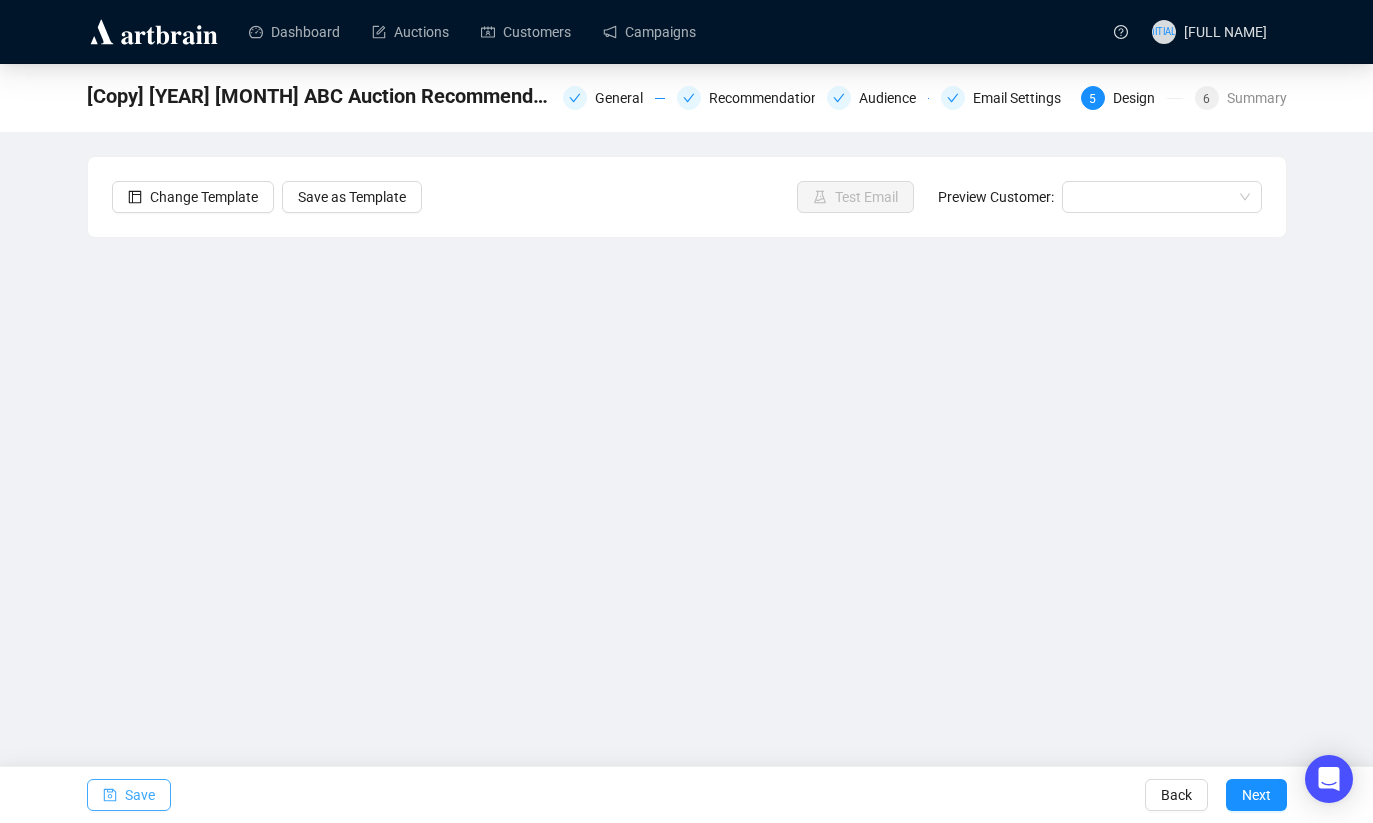 click on "Save" at bounding box center (140, 795) 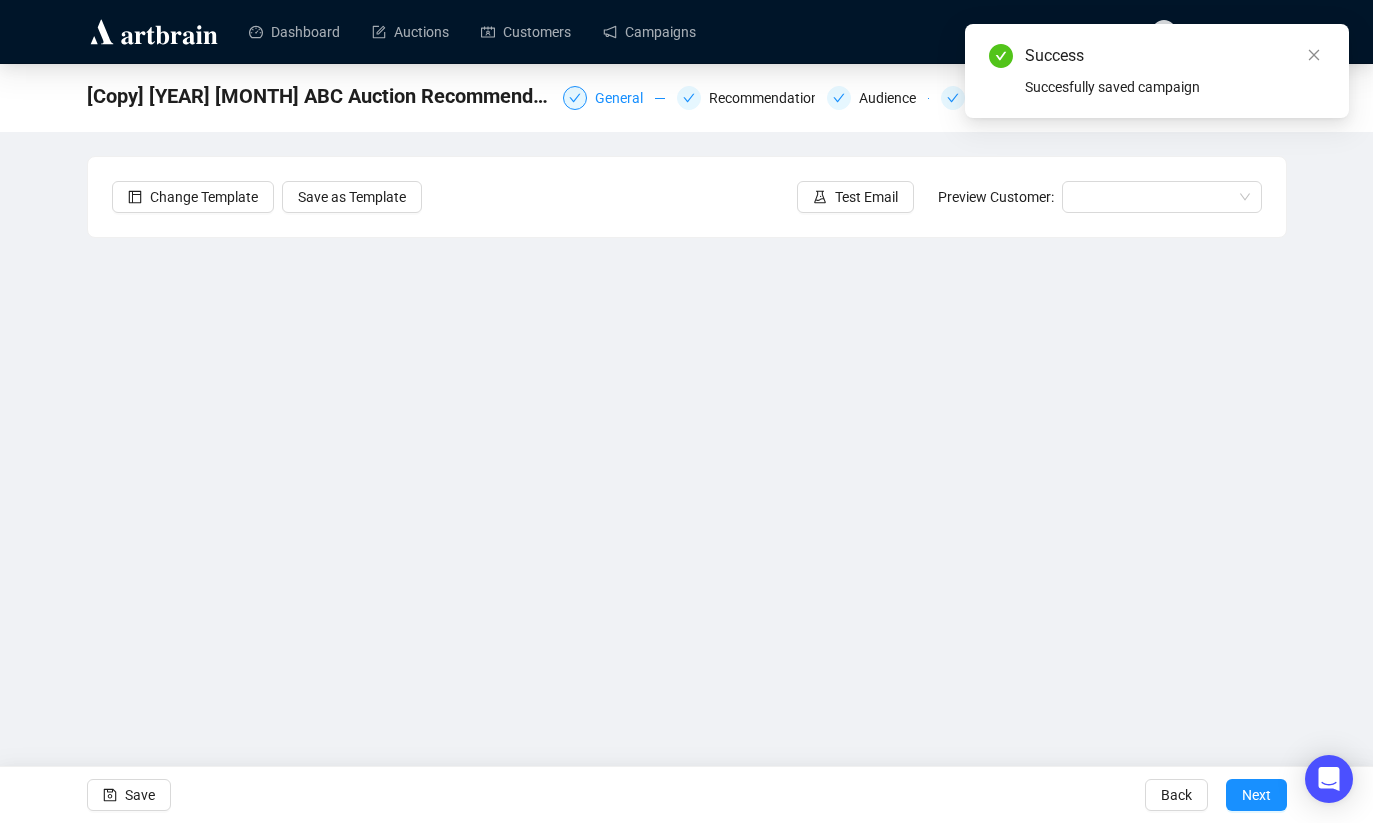 click on "General" at bounding box center [625, 98] 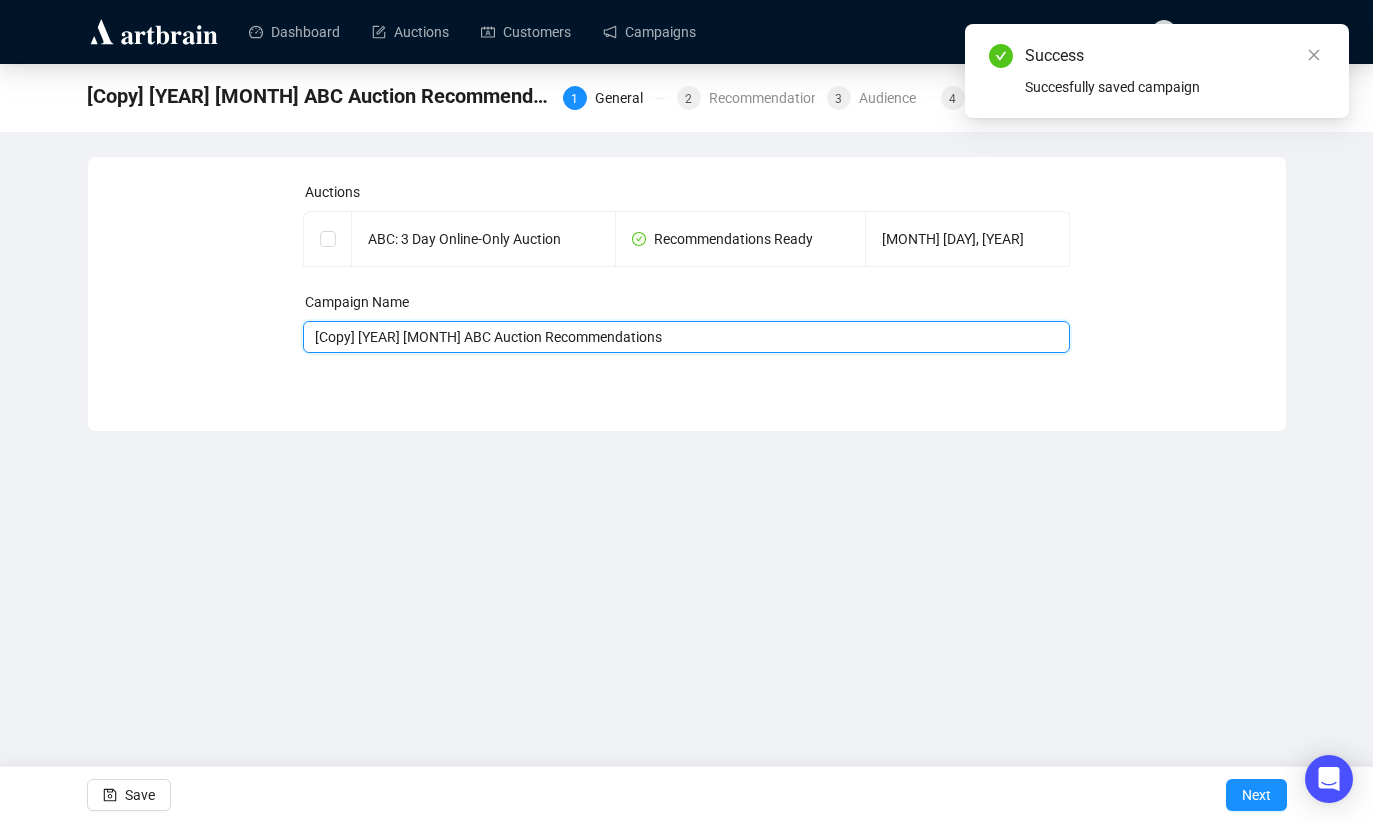 drag, startPoint x: 363, startPoint y: 332, endPoint x: 235, endPoint y: 329, distance: 128.03516 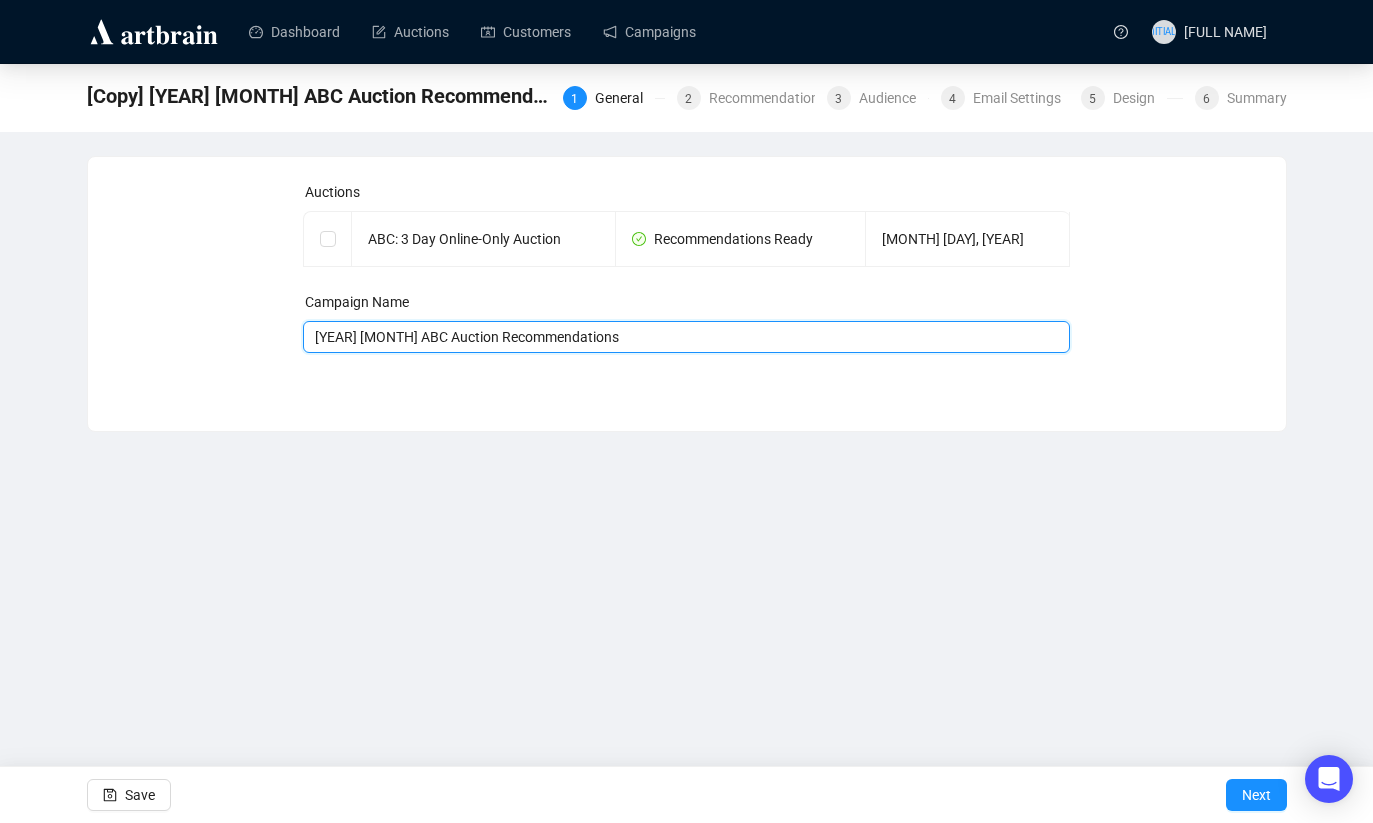 drag, startPoint x: 353, startPoint y: 341, endPoint x: 378, endPoint y: 338, distance: 25.179358 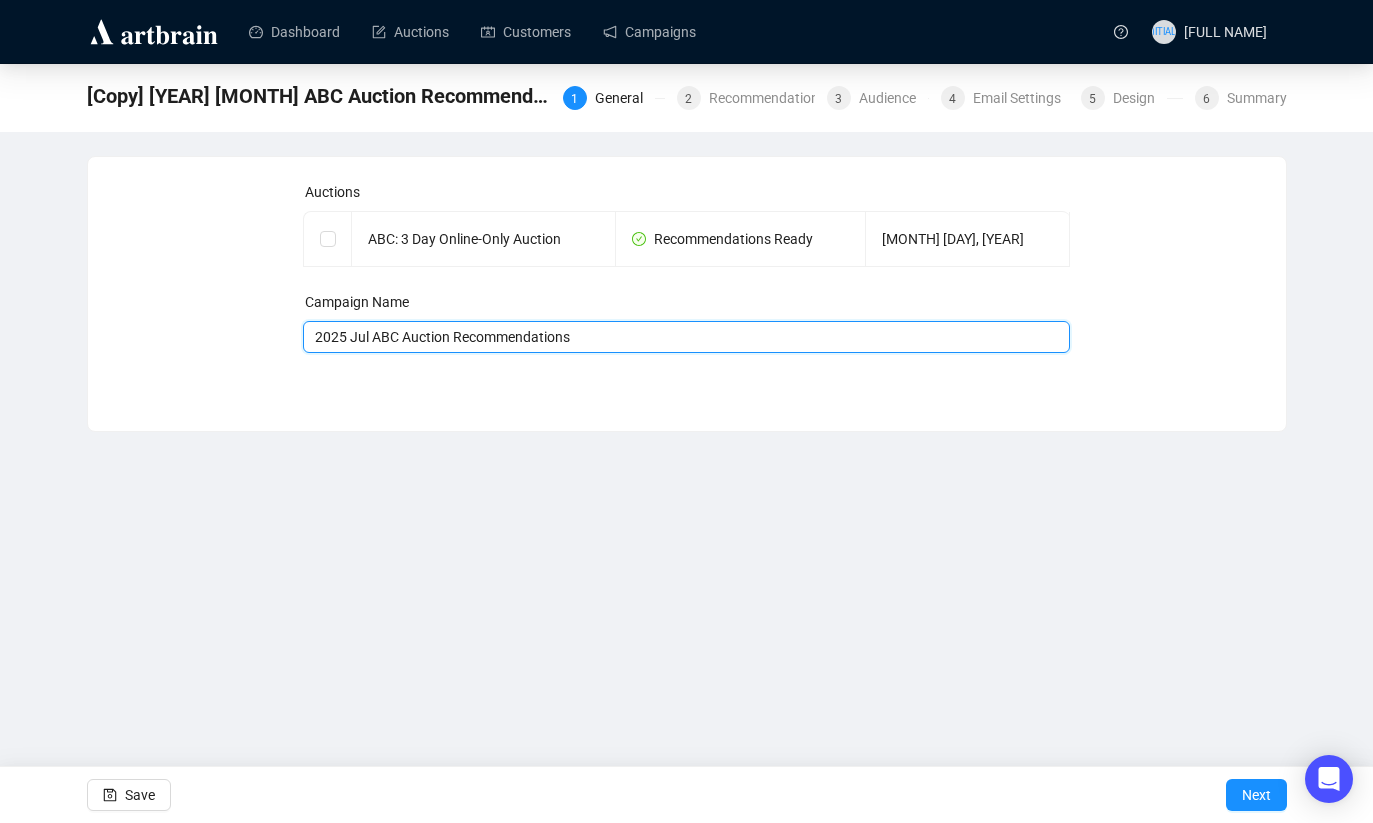 type on "2025 Jul ABC Auction Recommendations" 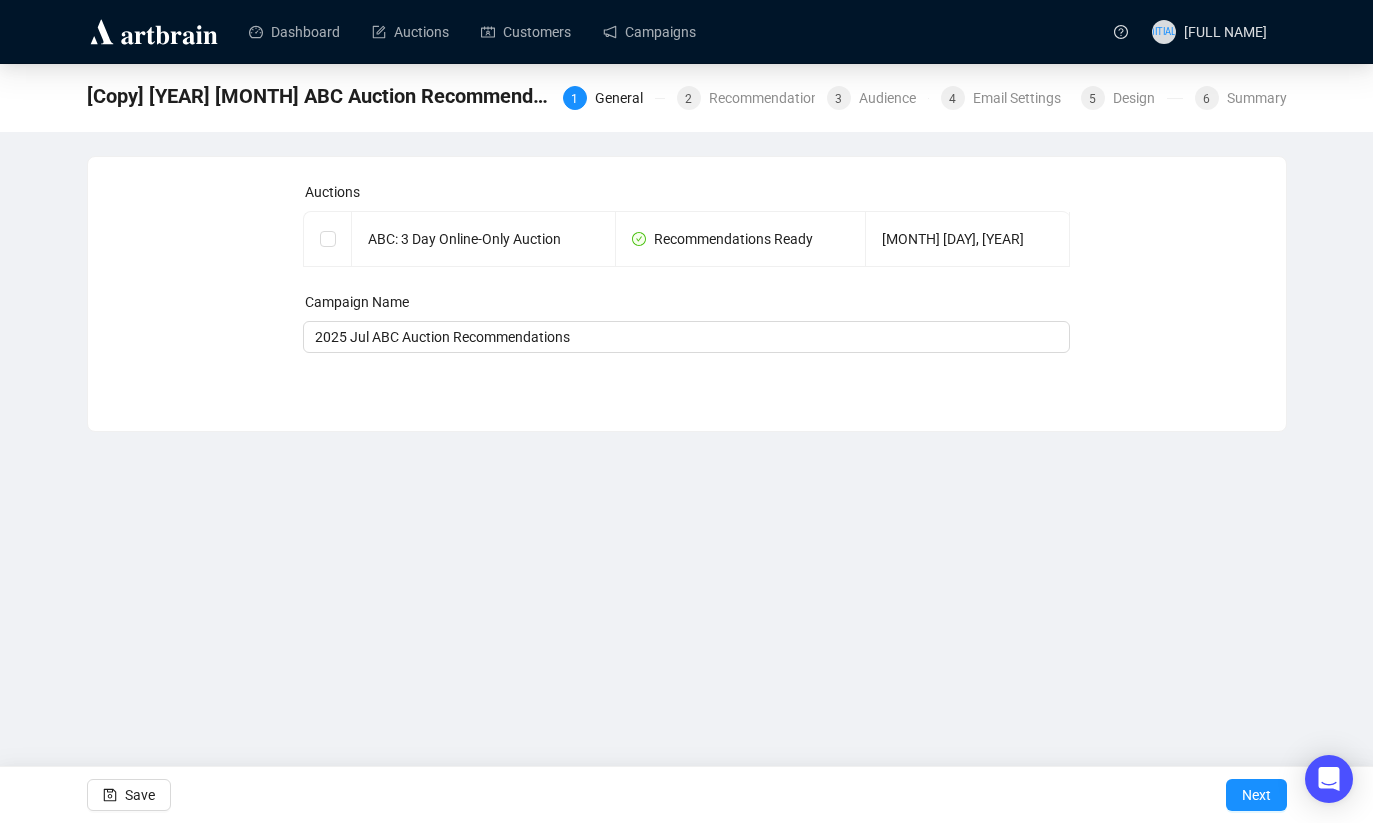 click on "Auctions ABC: 3 Day Online-Only Auction Recommendations Ready [MONTH] [DAY], [YEAR] Campaign Name [YEAR] [MONTH] ABC Auction Recommendations Save Next" at bounding box center (687, 294) 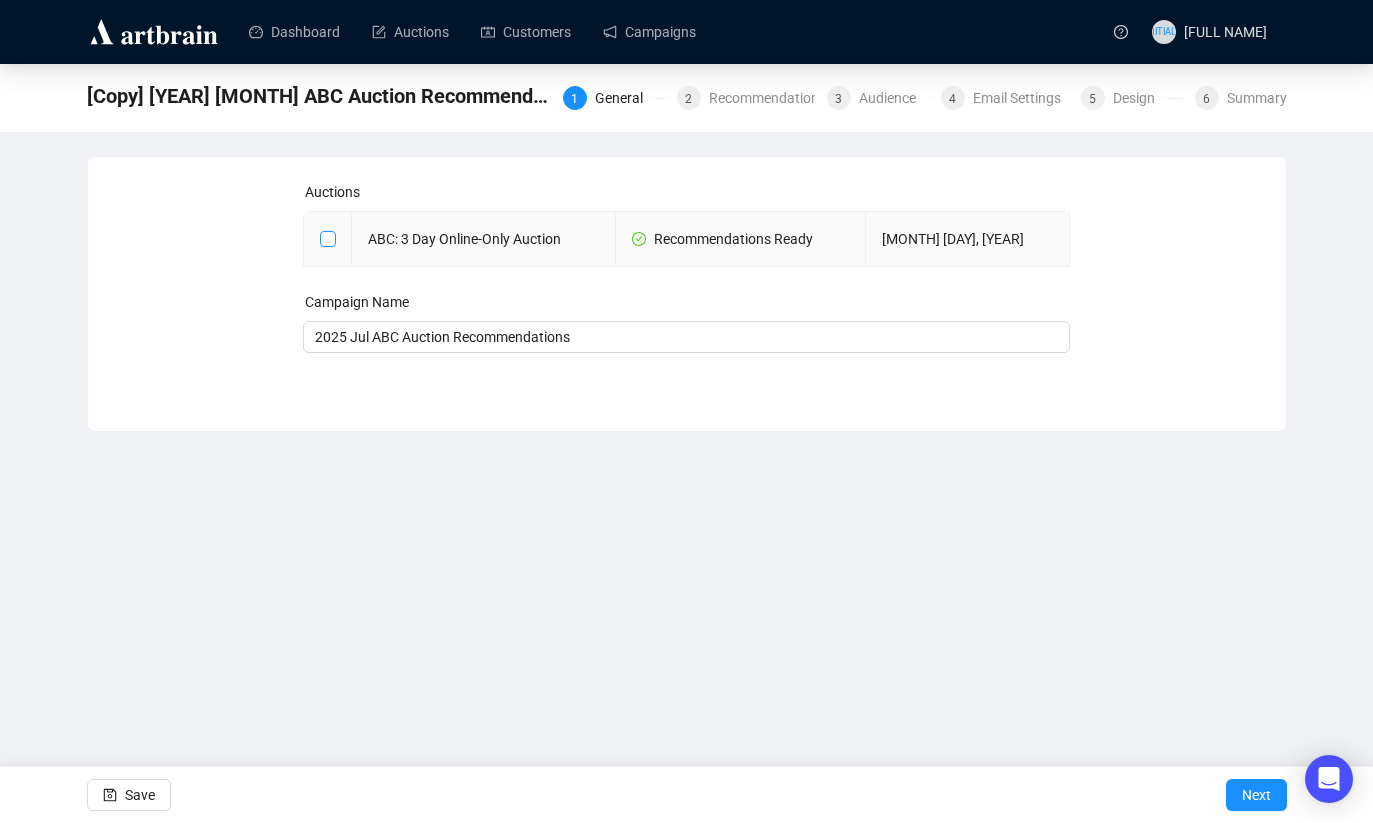 click at bounding box center (327, 238) 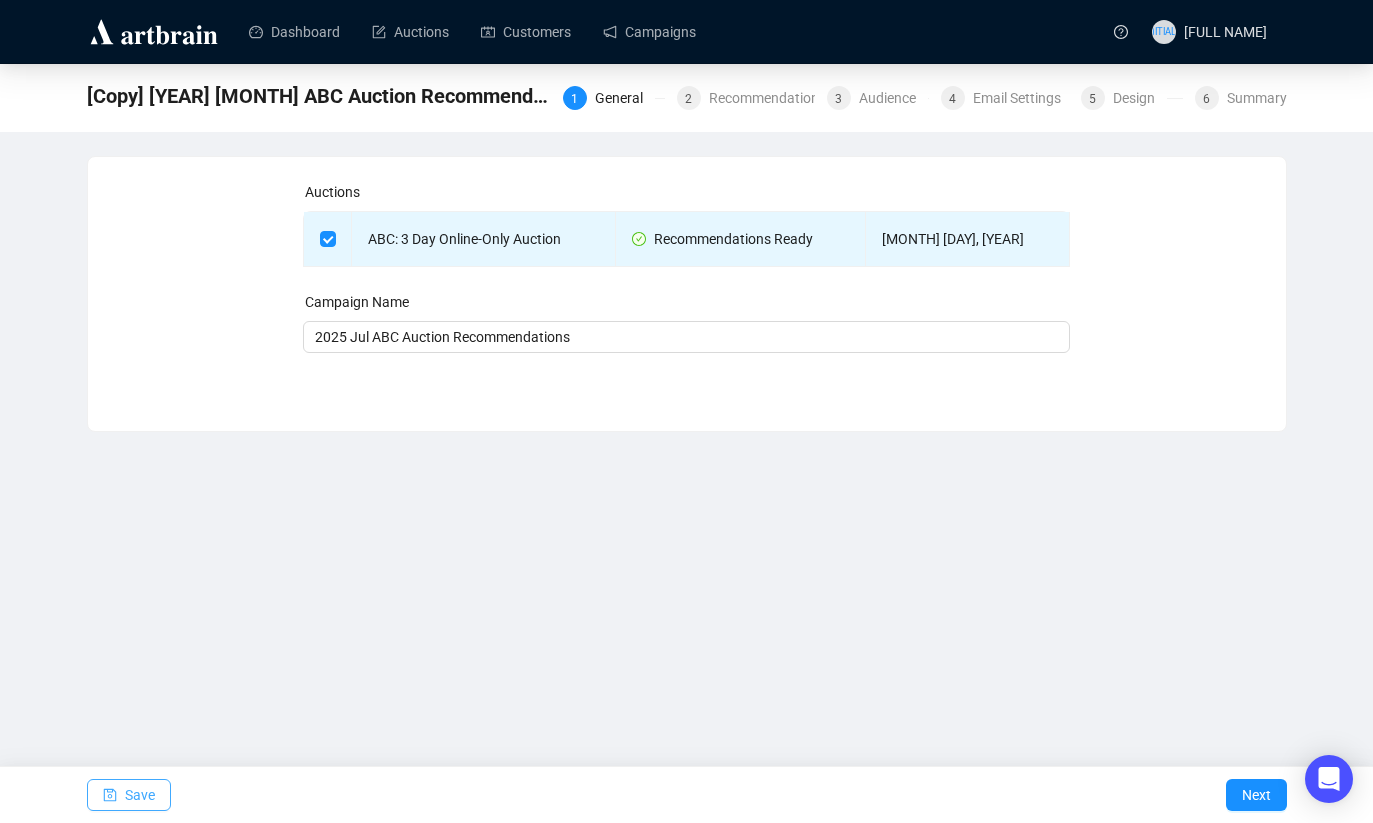 click on "Save" at bounding box center (129, 795) 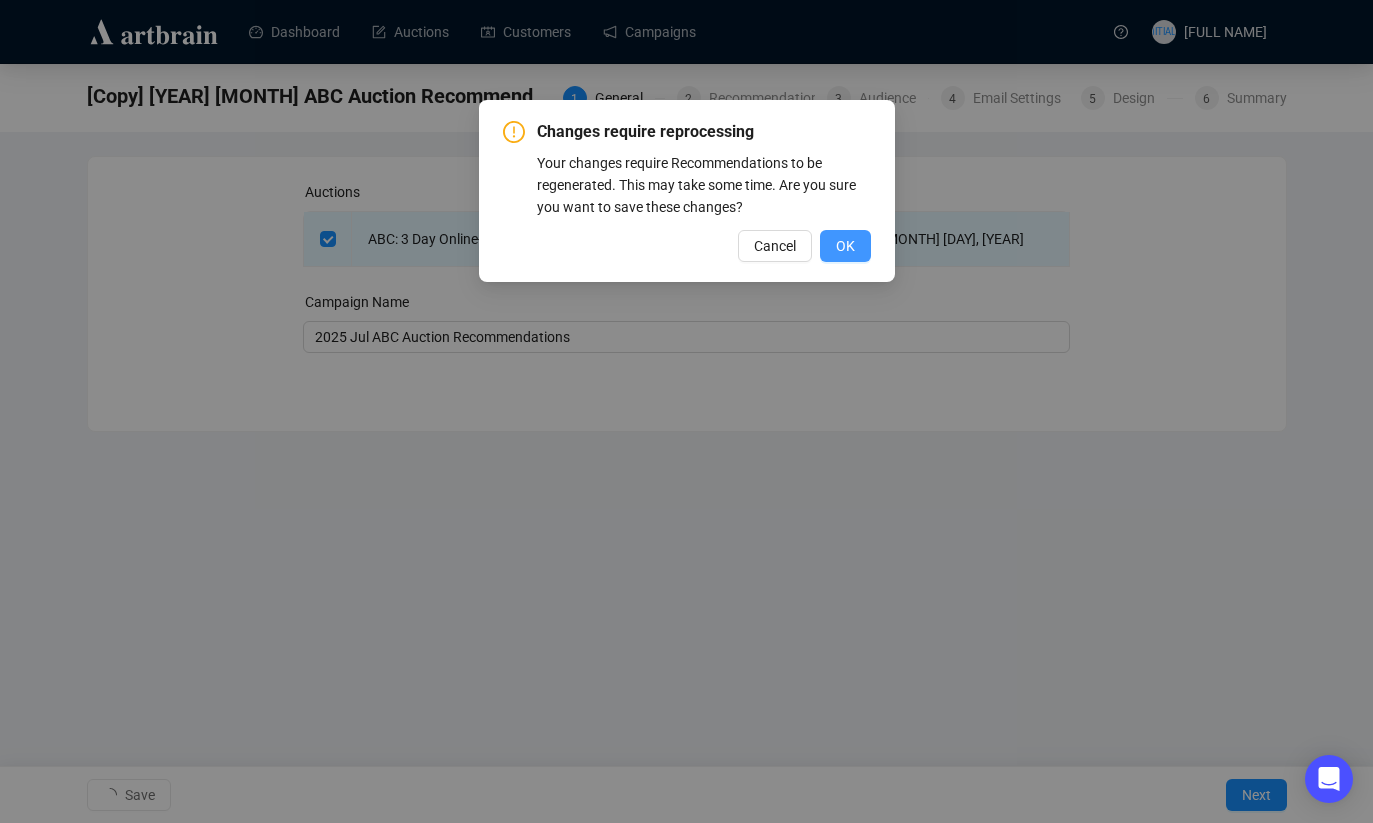 click on "OK" at bounding box center [845, 246] 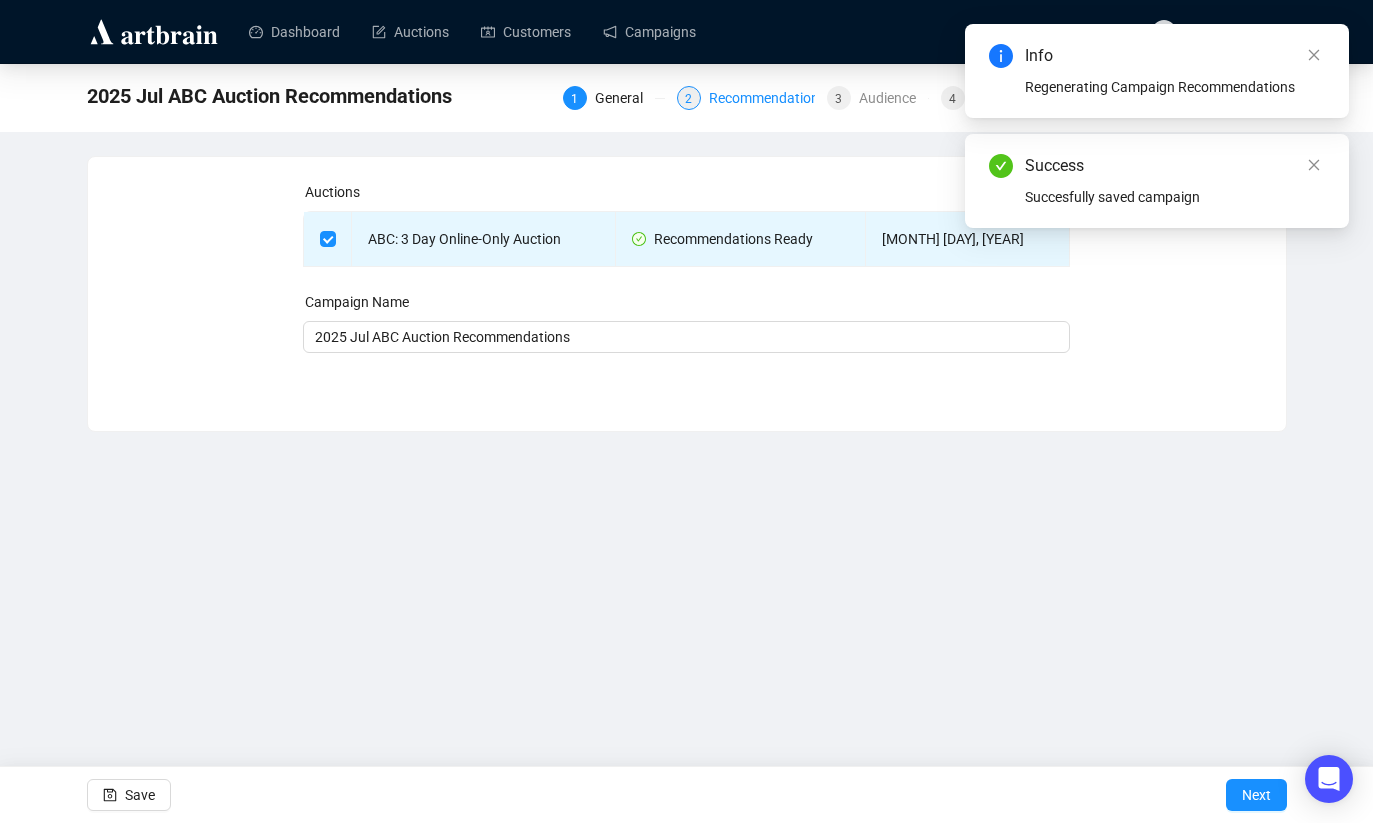 click on "Recommendations" at bounding box center (773, 98) 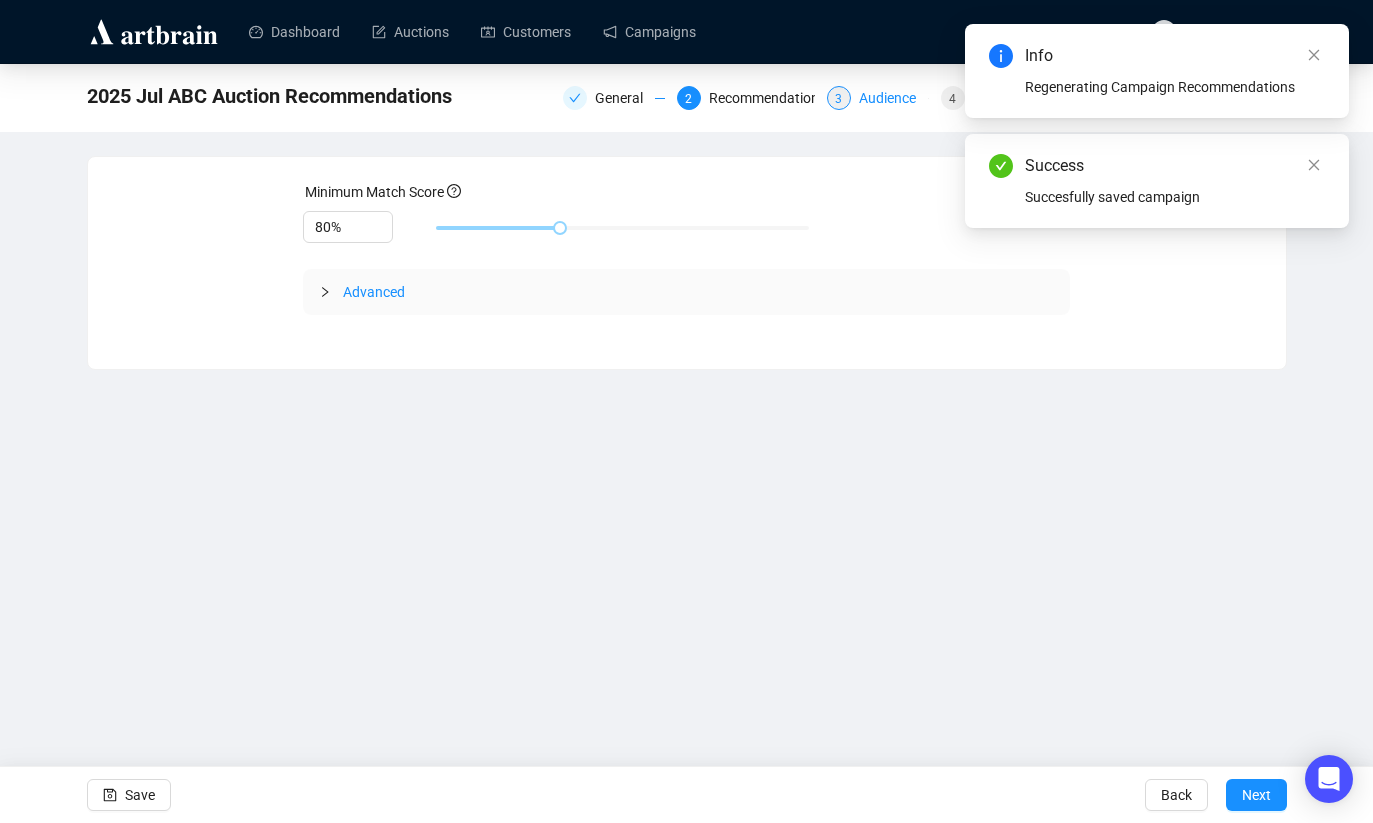 click on "Audience" at bounding box center [893, 98] 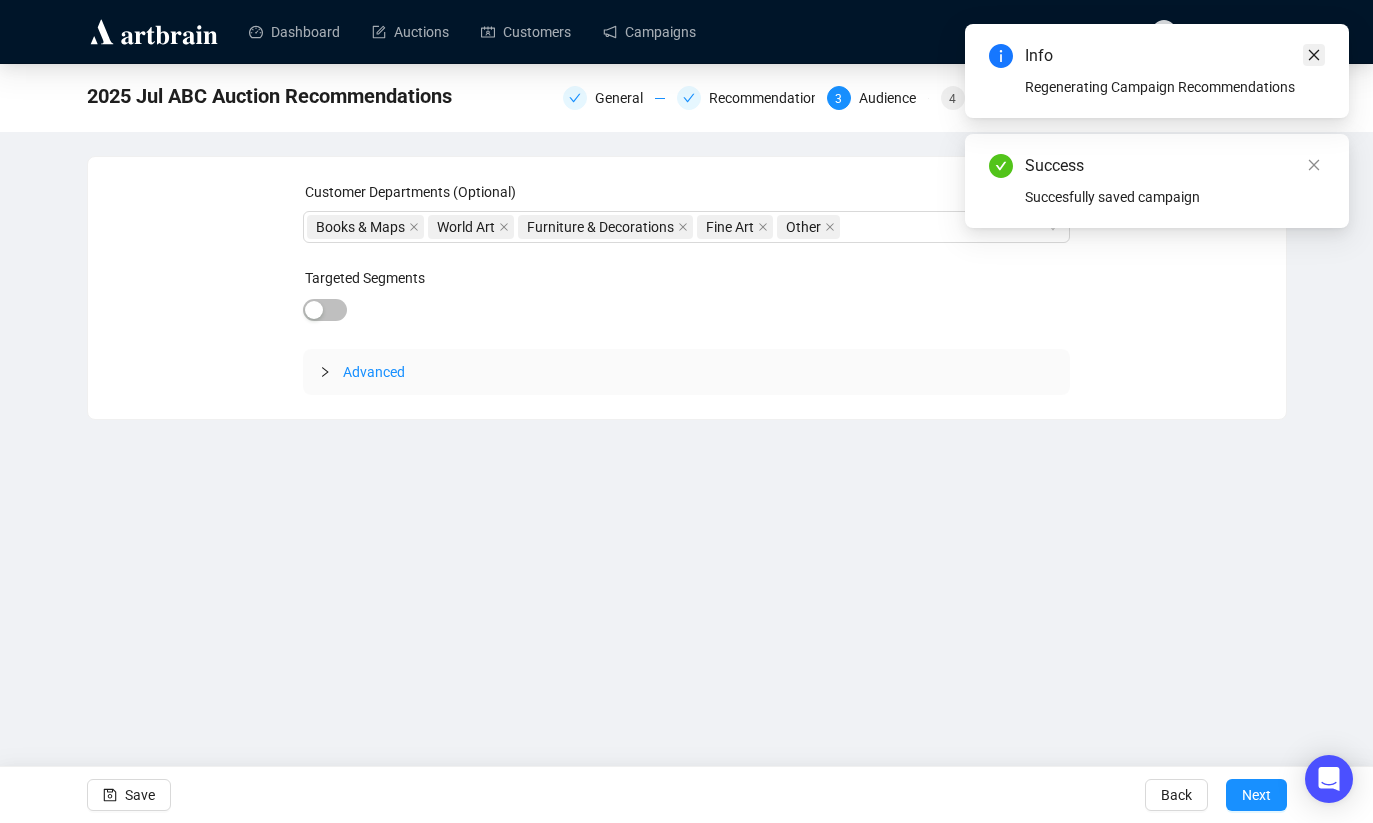 click at bounding box center (1314, 55) 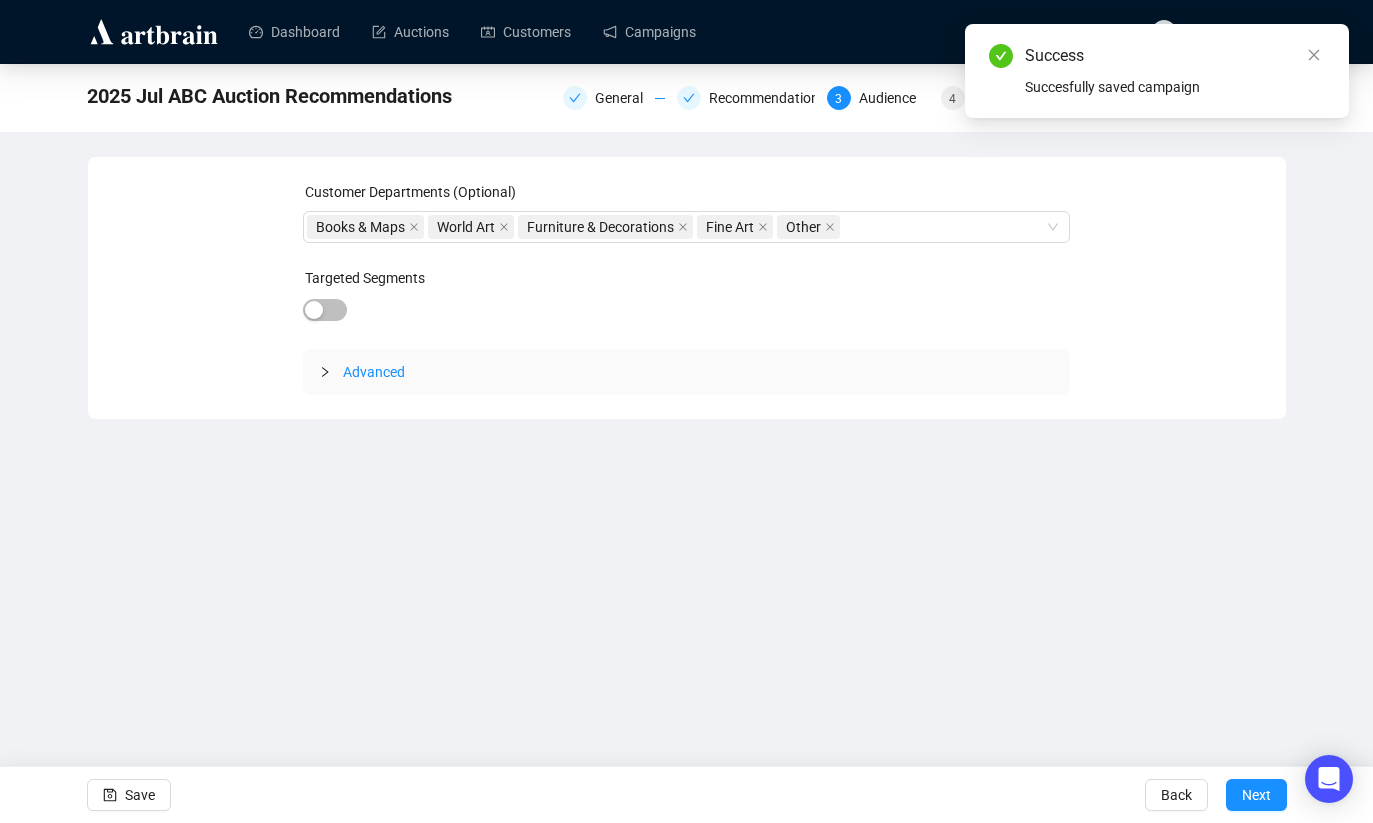 click at bounding box center [1314, 55] 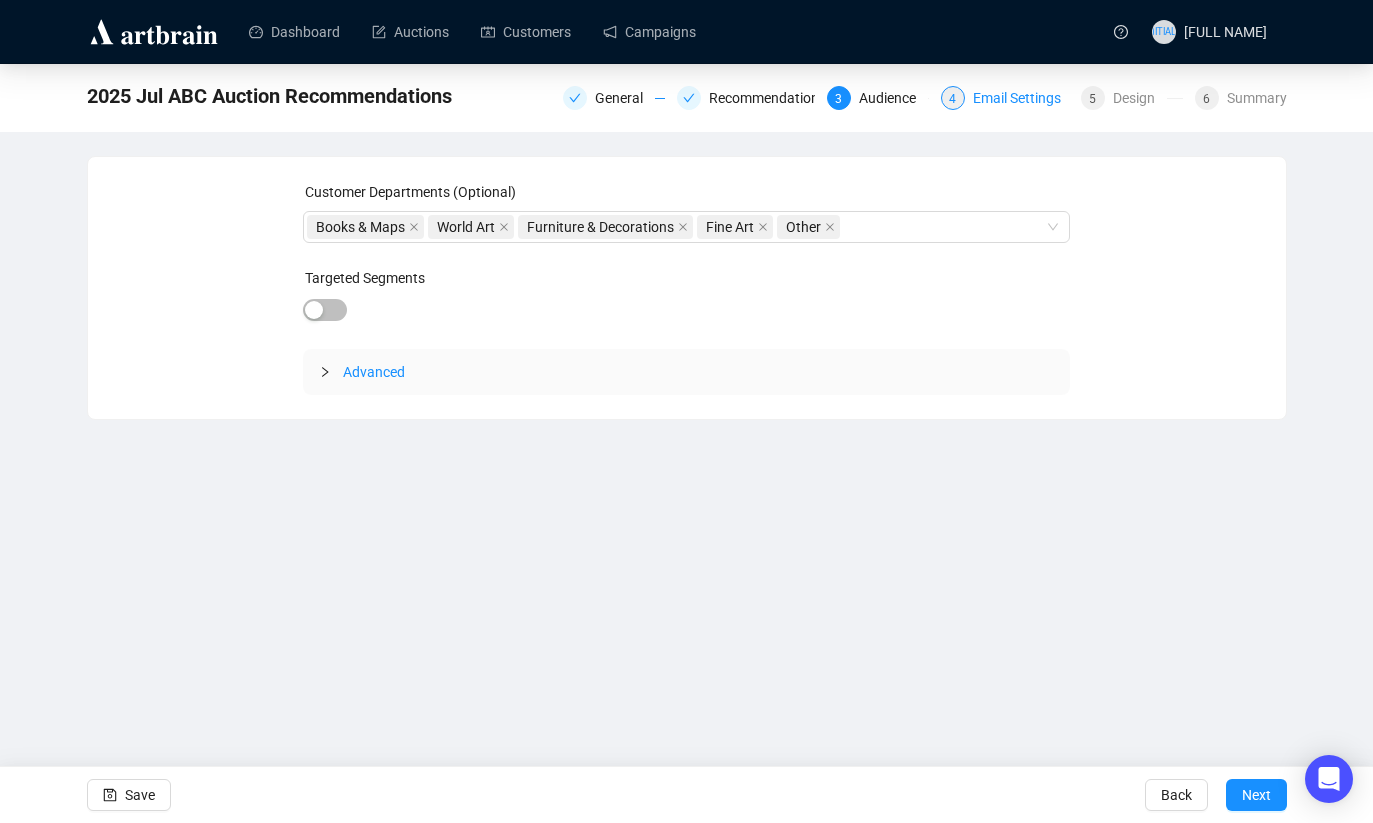 click on "Email Settings" at bounding box center (1023, 98) 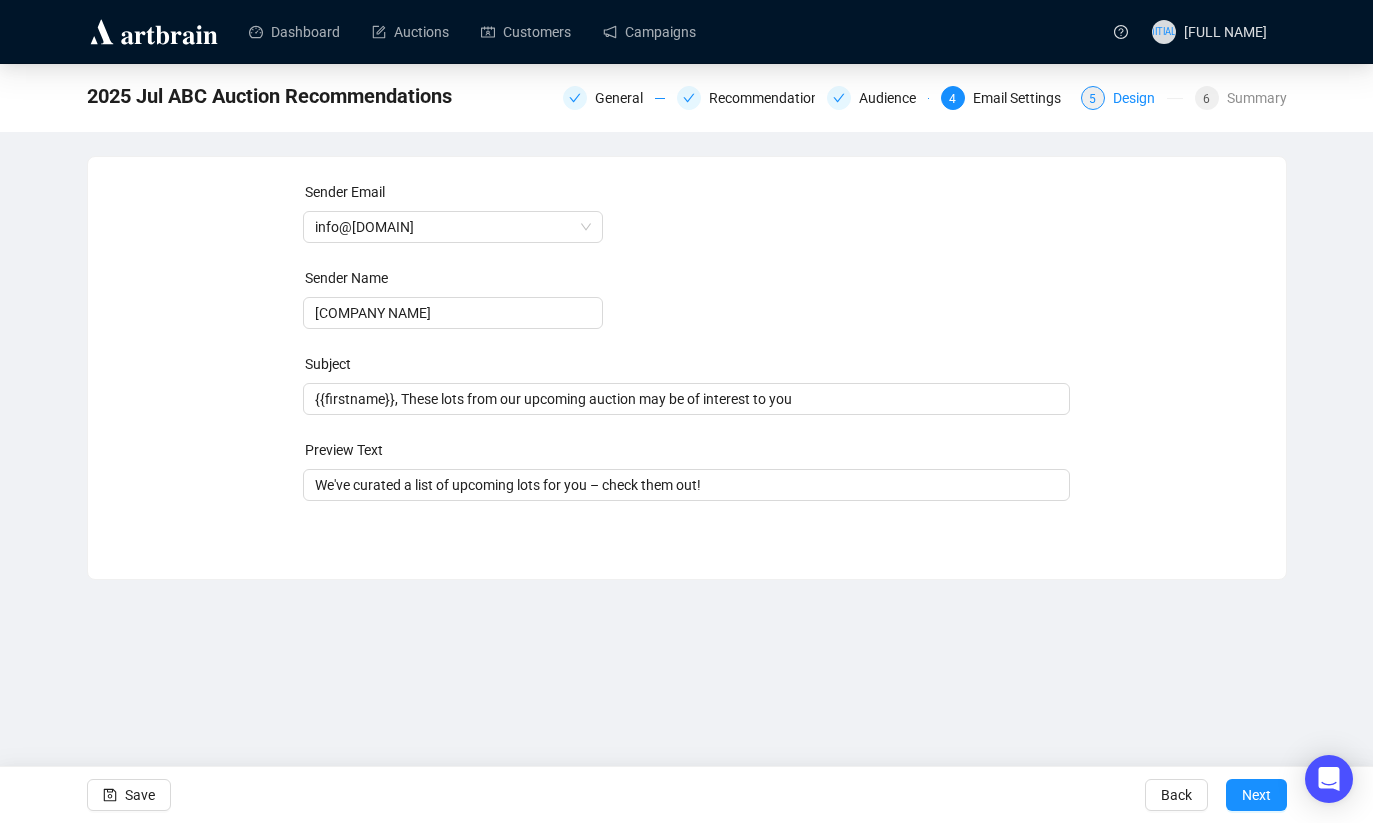 click on "Design" at bounding box center [1140, 98] 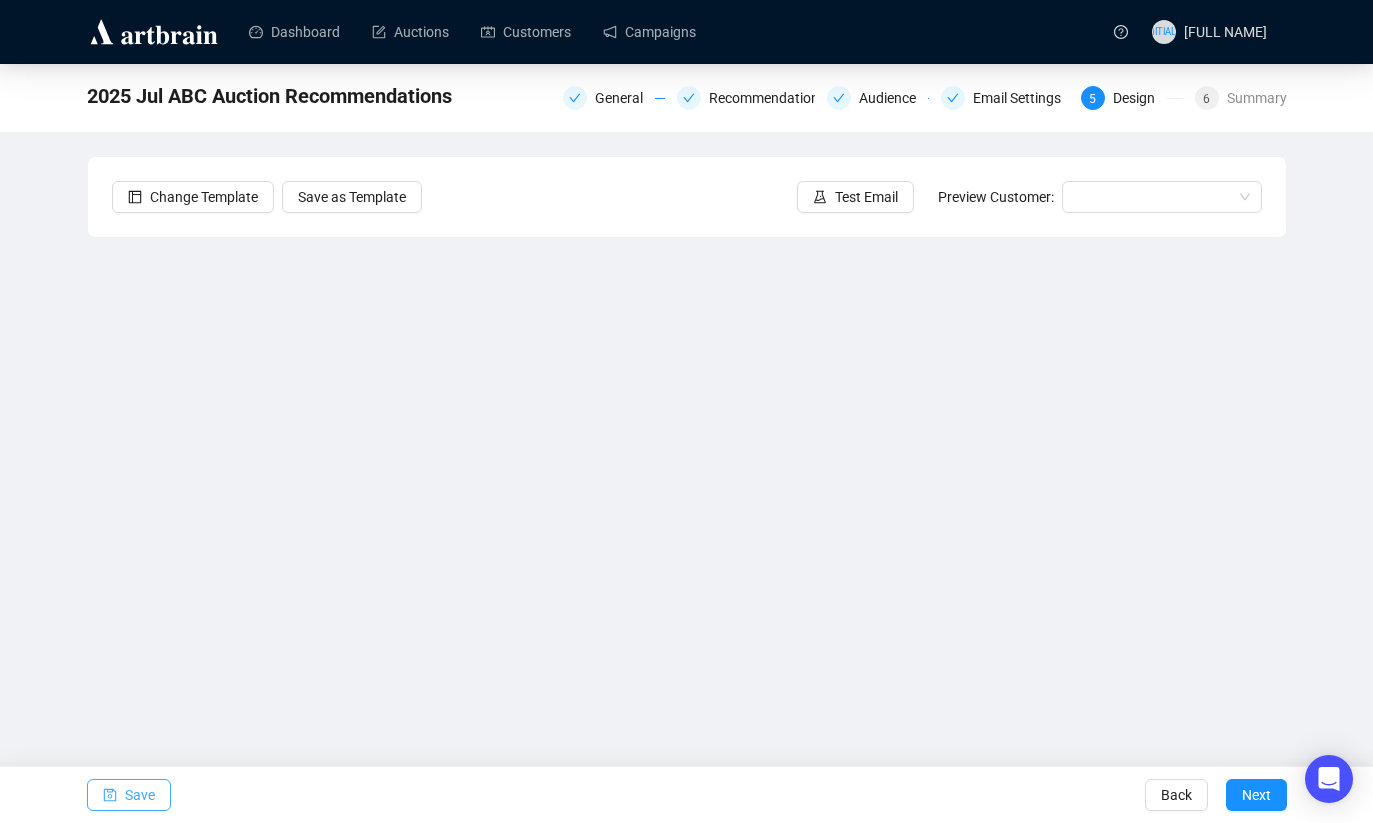click on "Save" at bounding box center (140, 795) 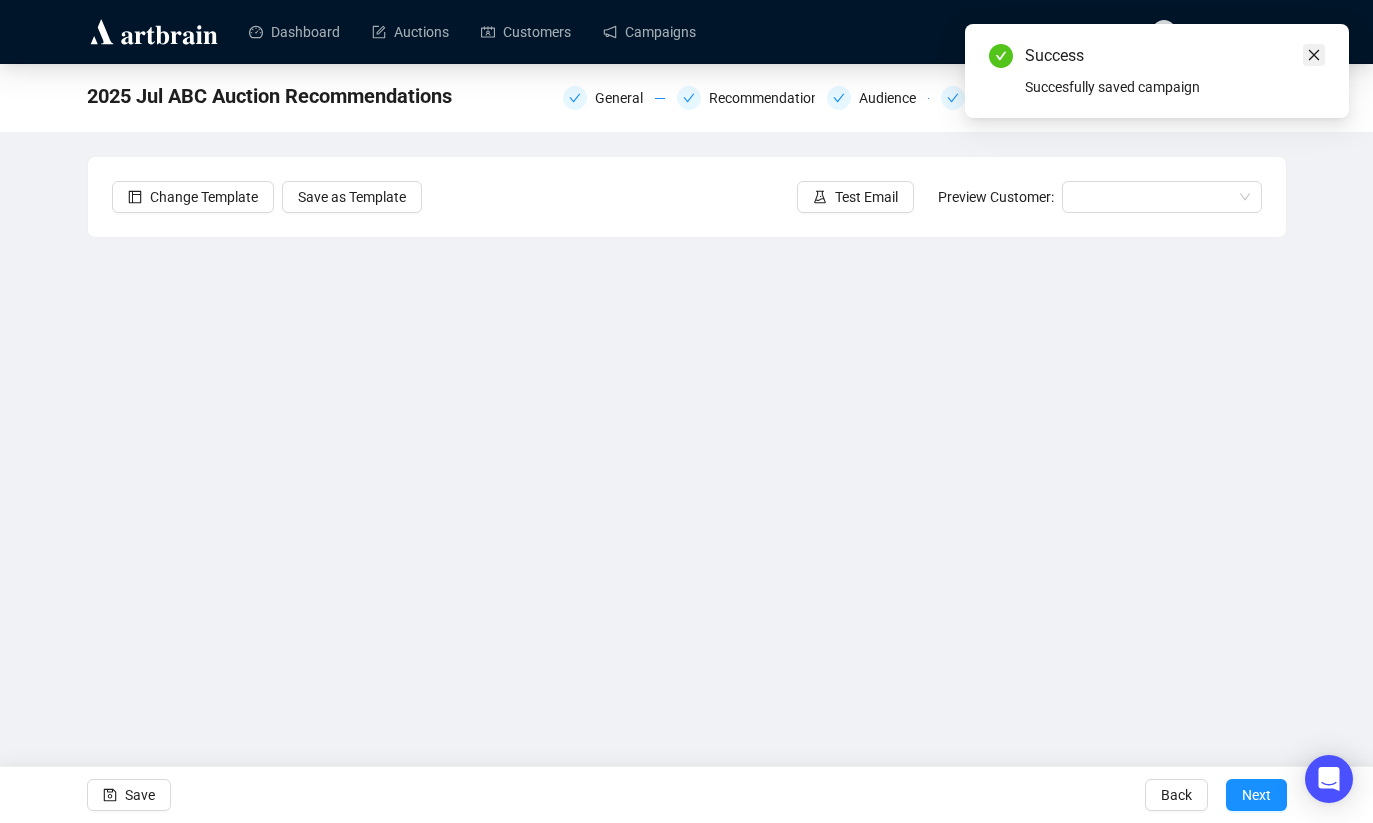 click at bounding box center [1314, 55] 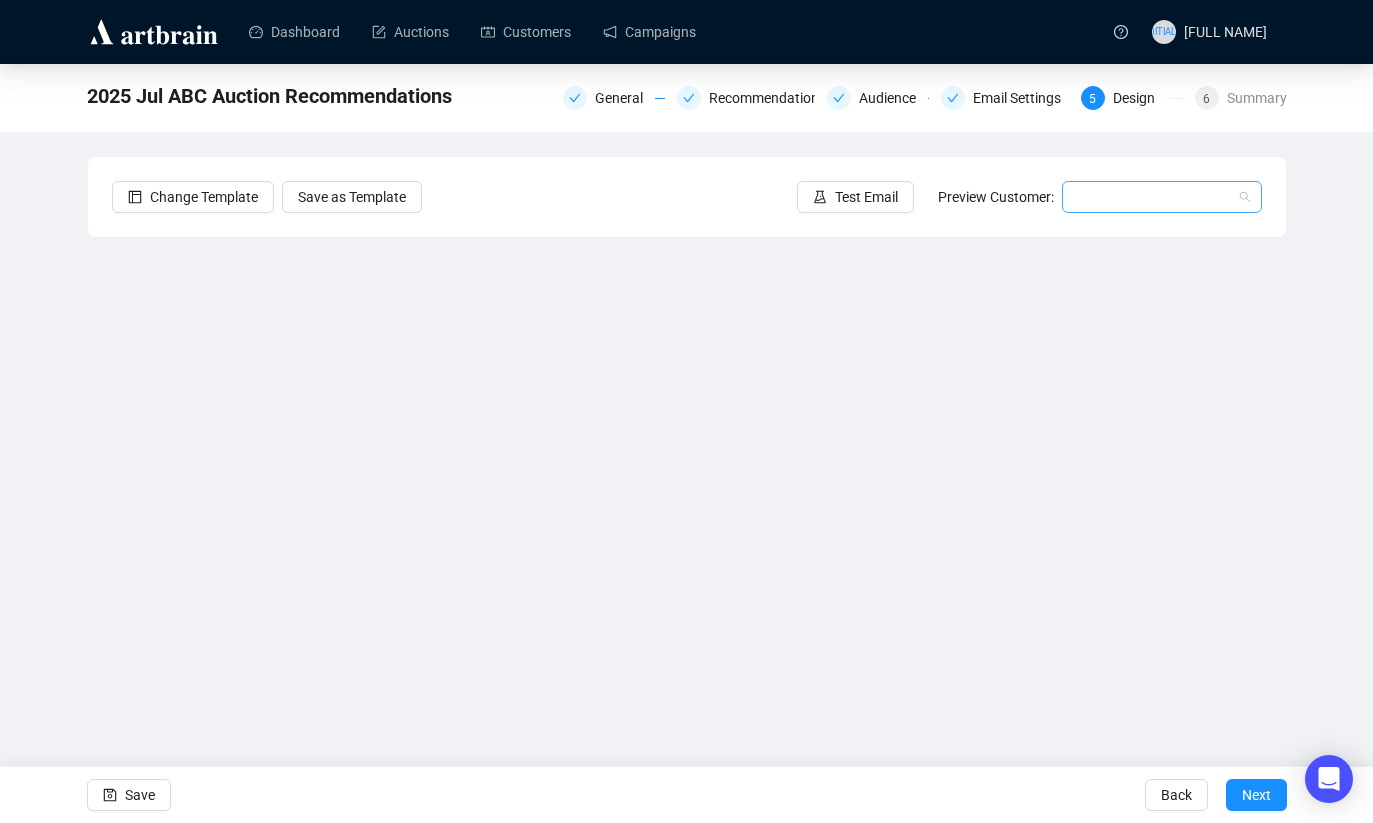 click at bounding box center (1153, 197) 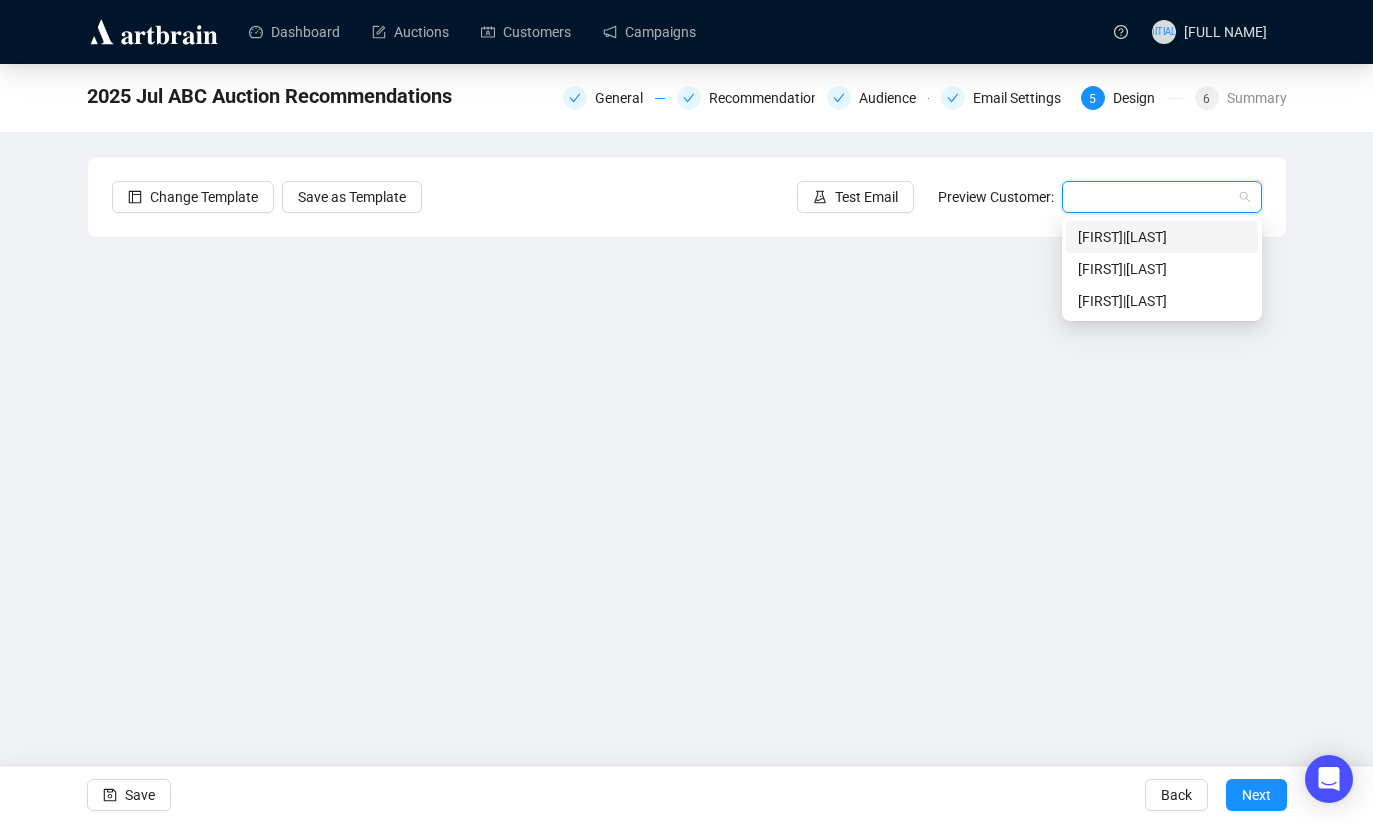 click on "[FIRST]  |  [LAST]" at bounding box center [1162, 237] 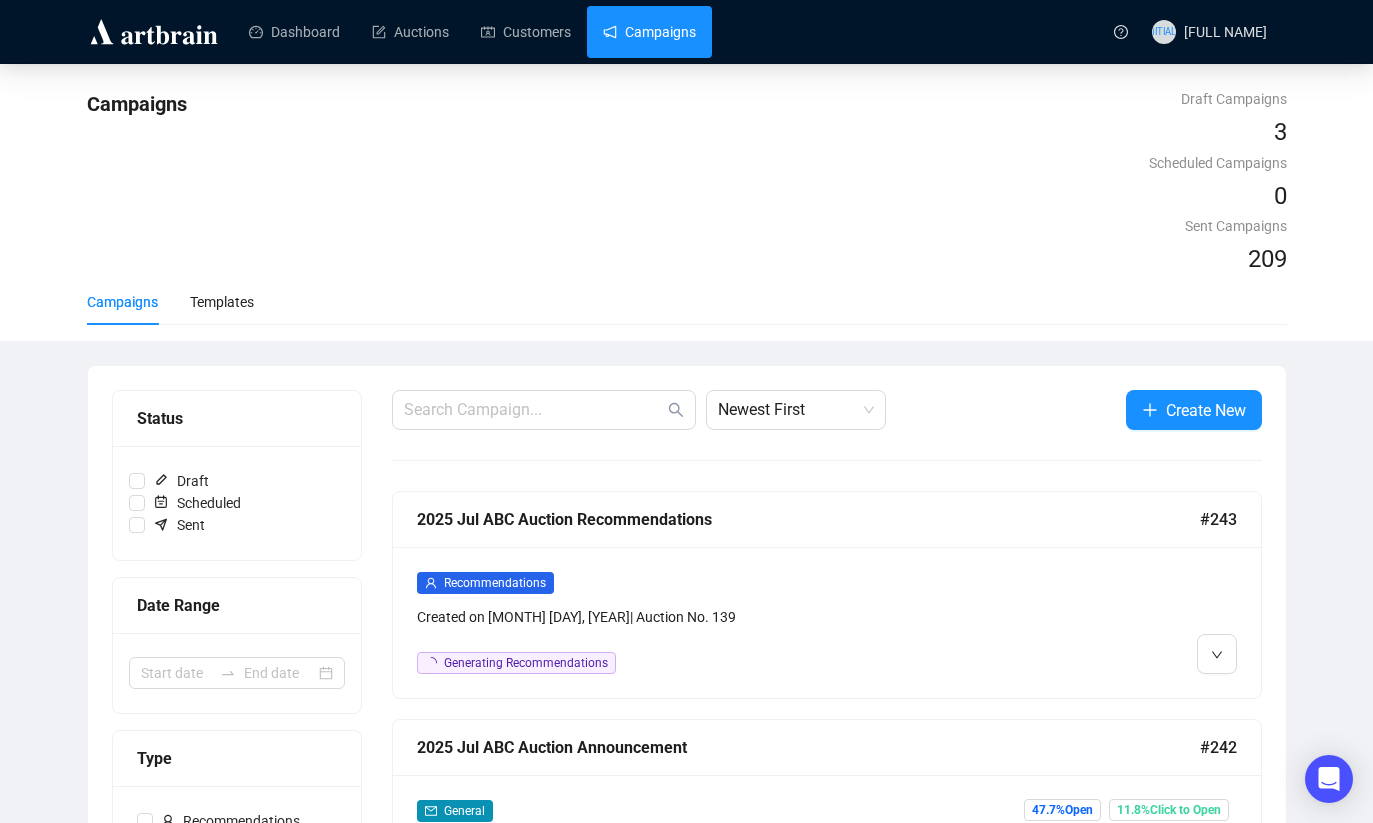 click on "2025 Jul ABC Auction Recommendations" at bounding box center (808, 519) 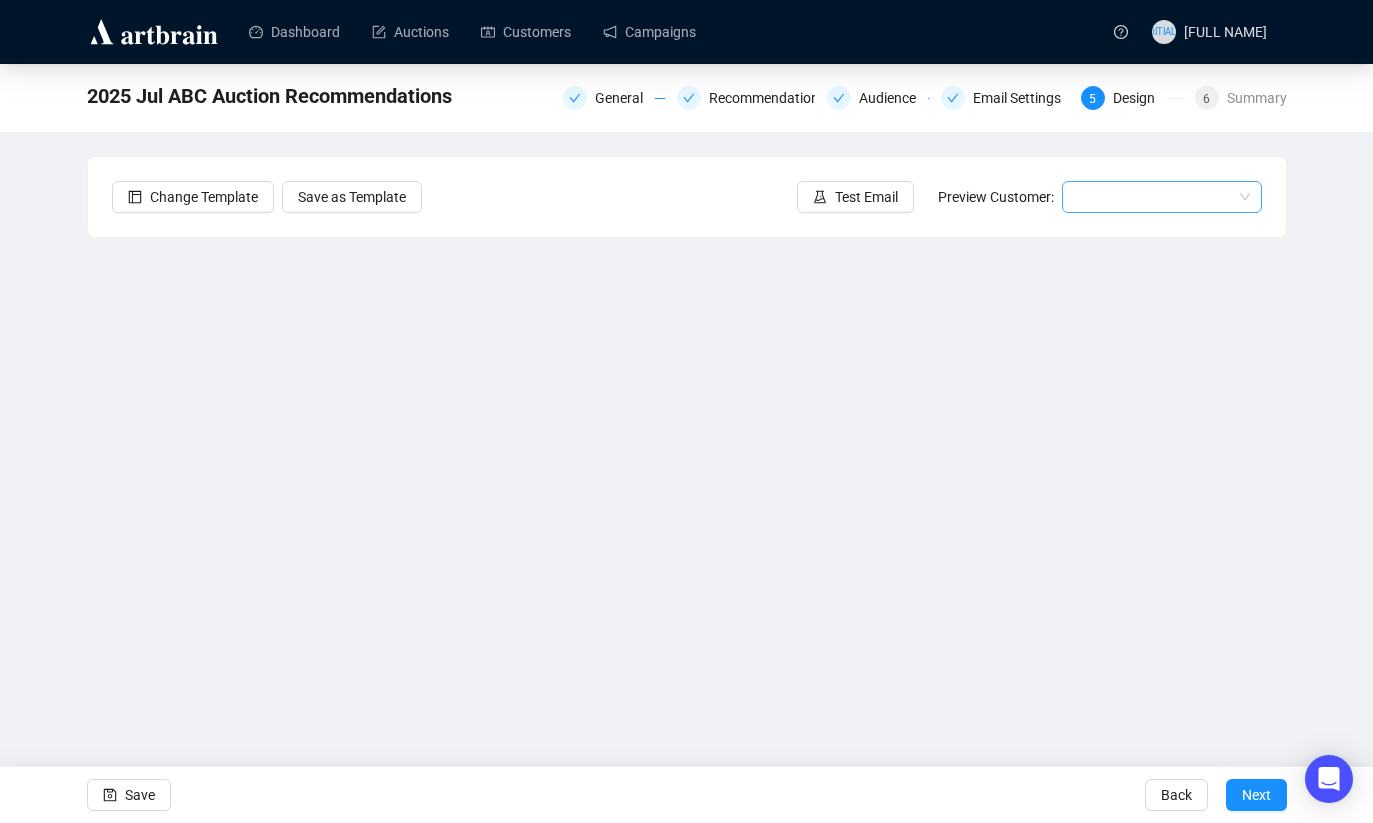 click at bounding box center [1153, 197] 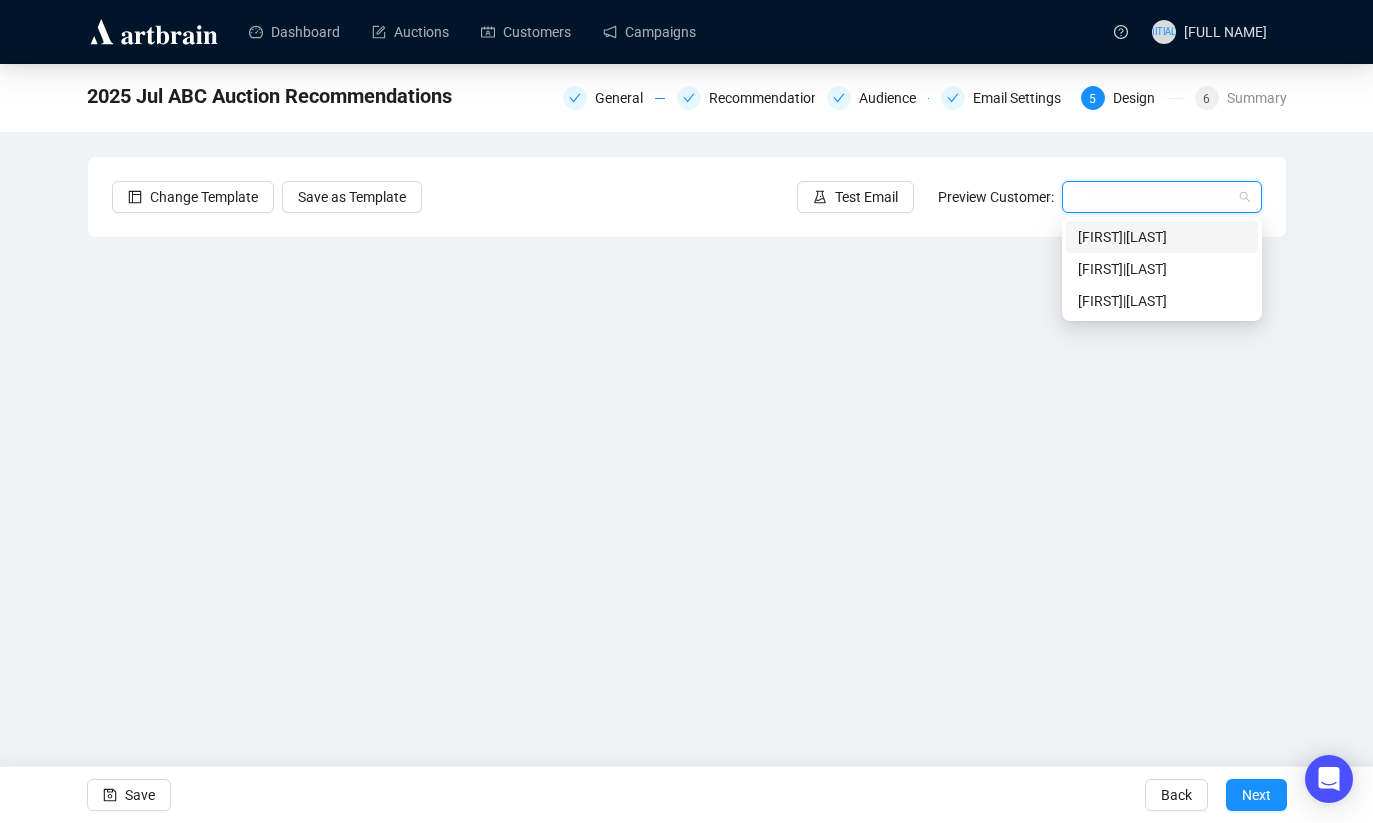 click on "[FIRST]  |  [LAST]" at bounding box center (1162, 237) 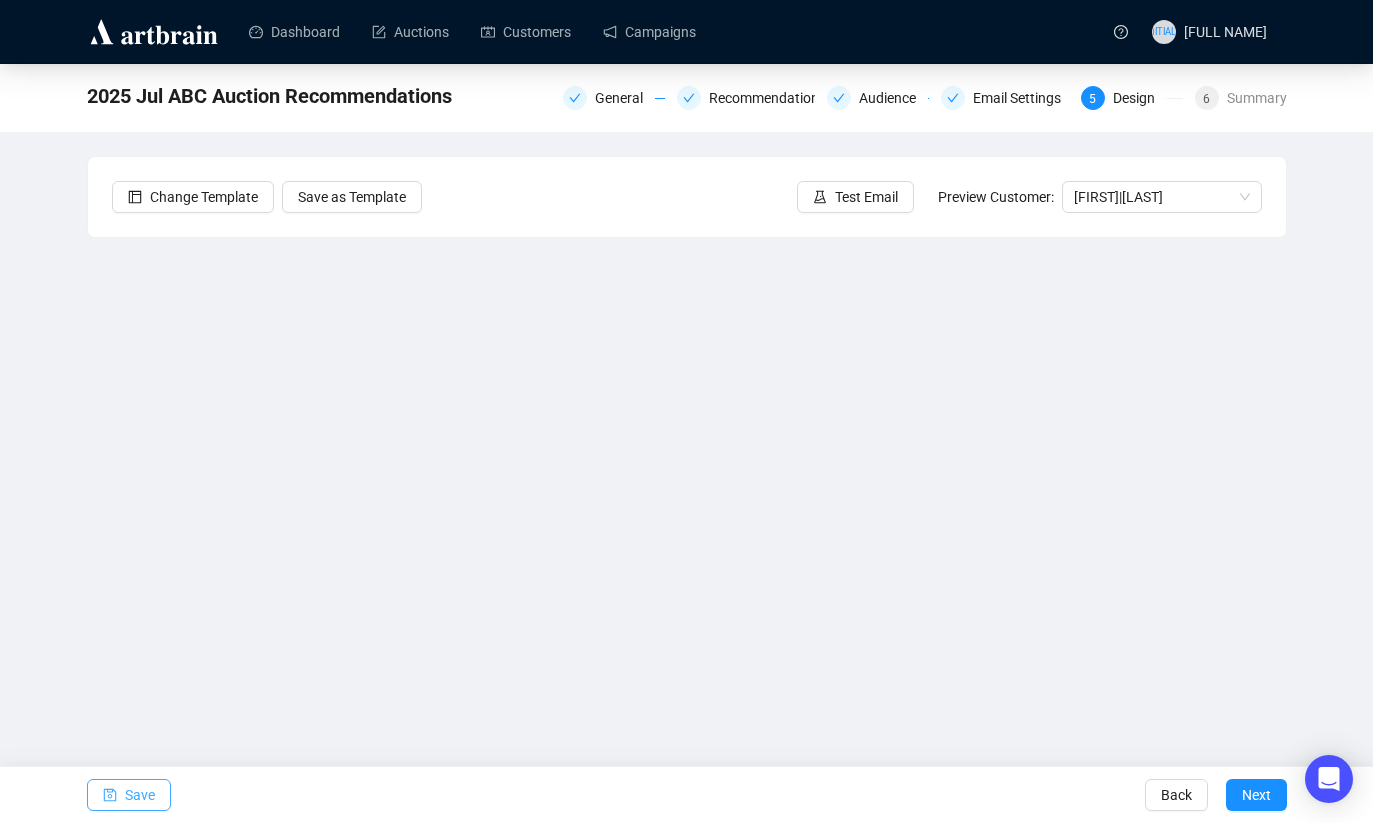 click on "Save" at bounding box center [129, 795] 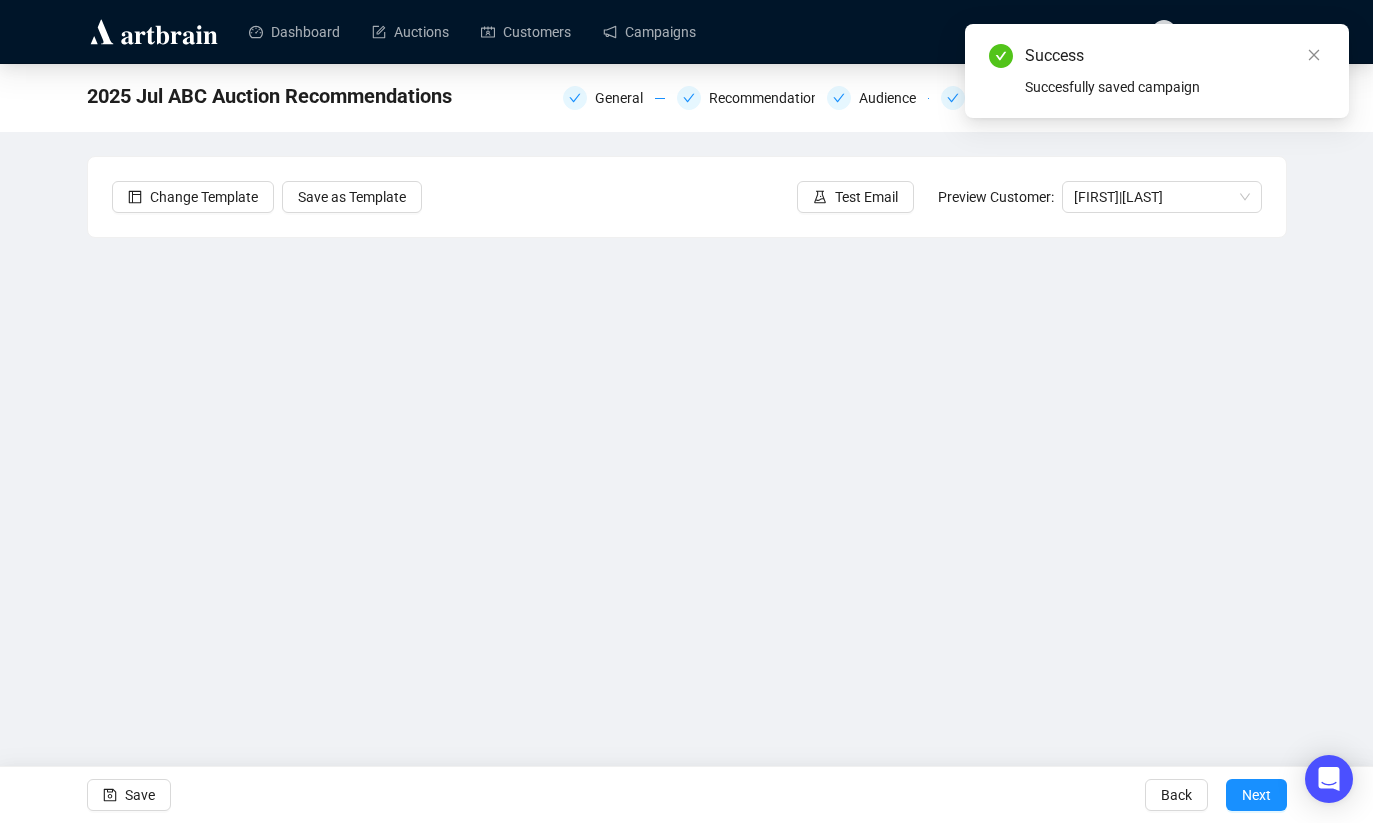 click on "Change Template Save as Template Test Email Preview Customer: [FIRST]  |  [LAST]" at bounding box center (687, 197) 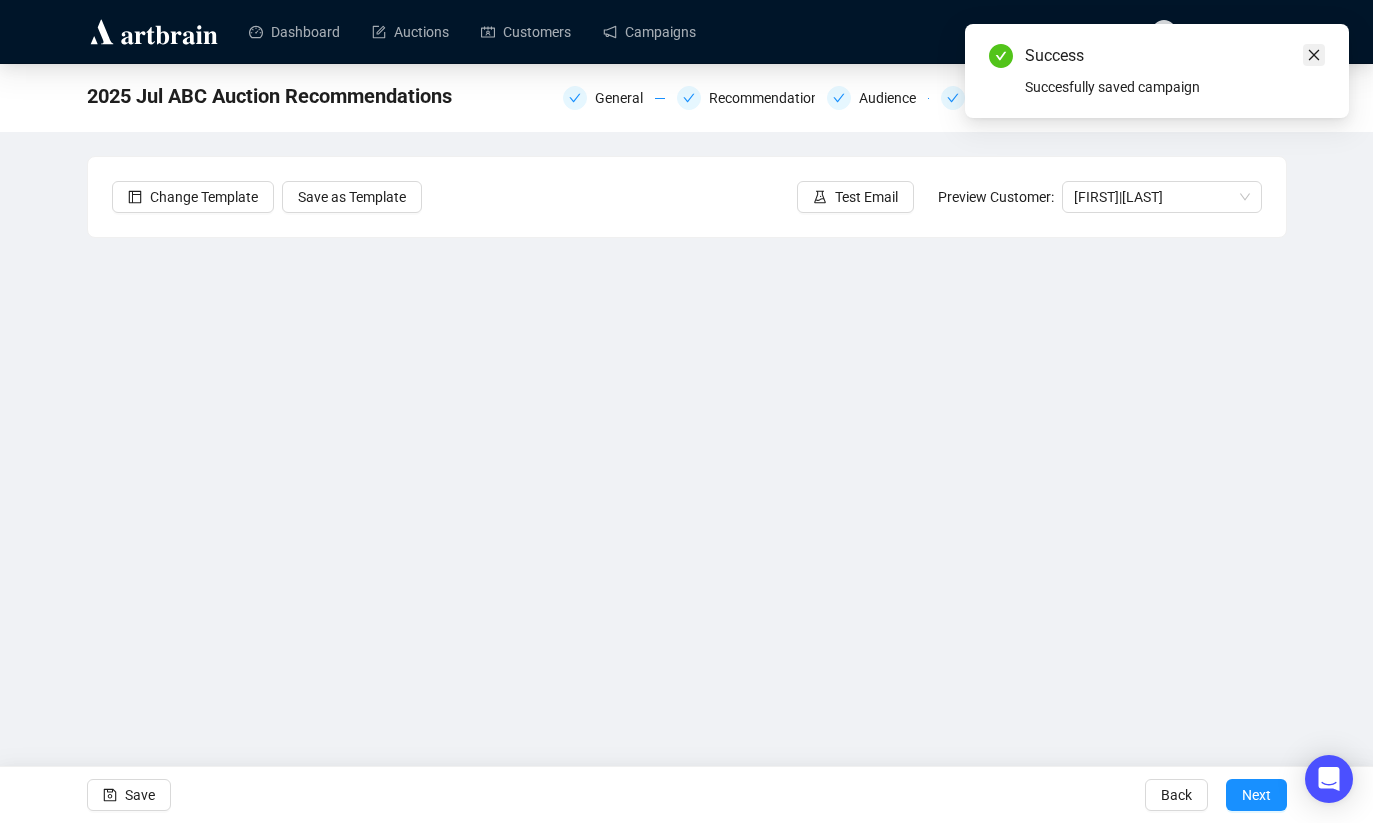 click at bounding box center [1314, 55] 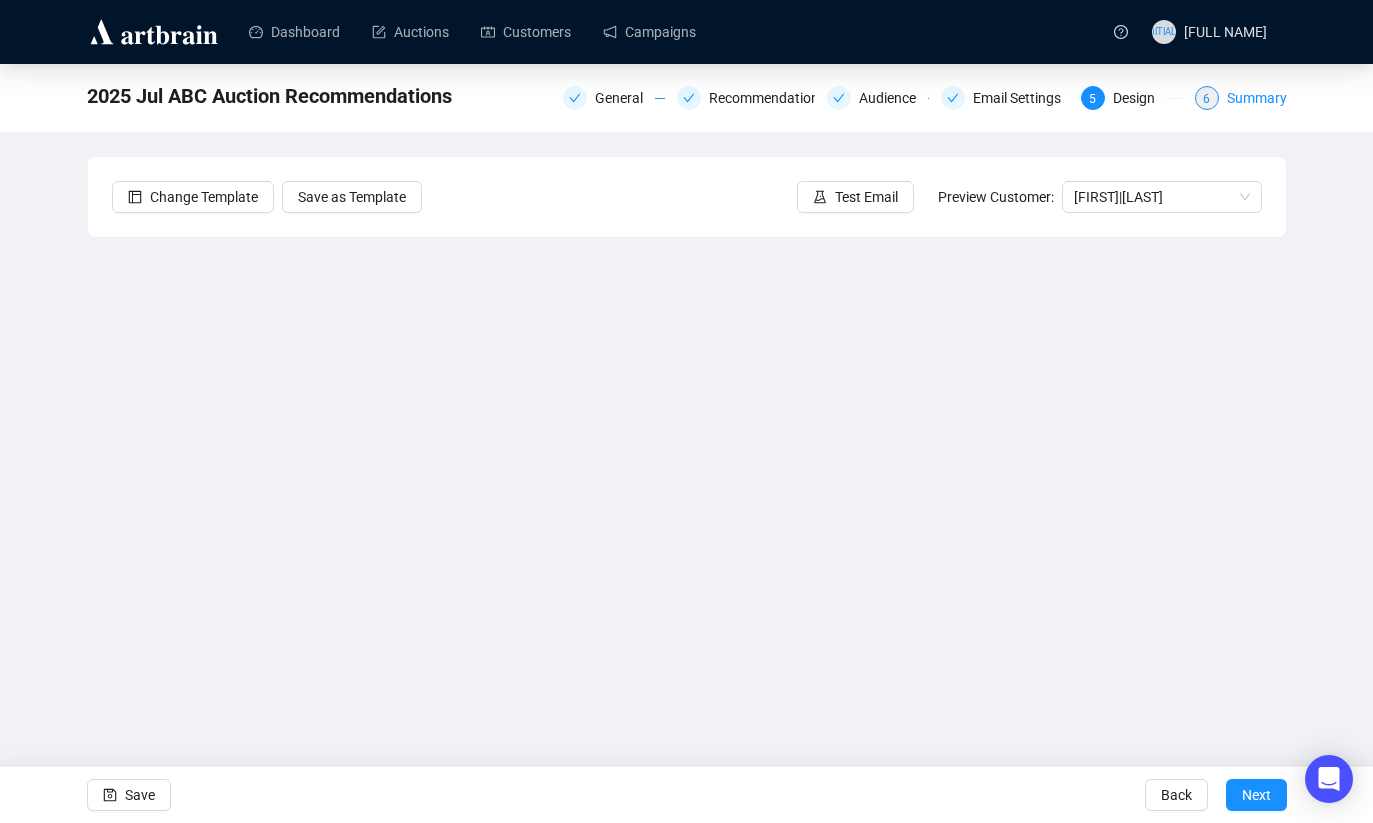click on "Summary" at bounding box center [1257, 98] 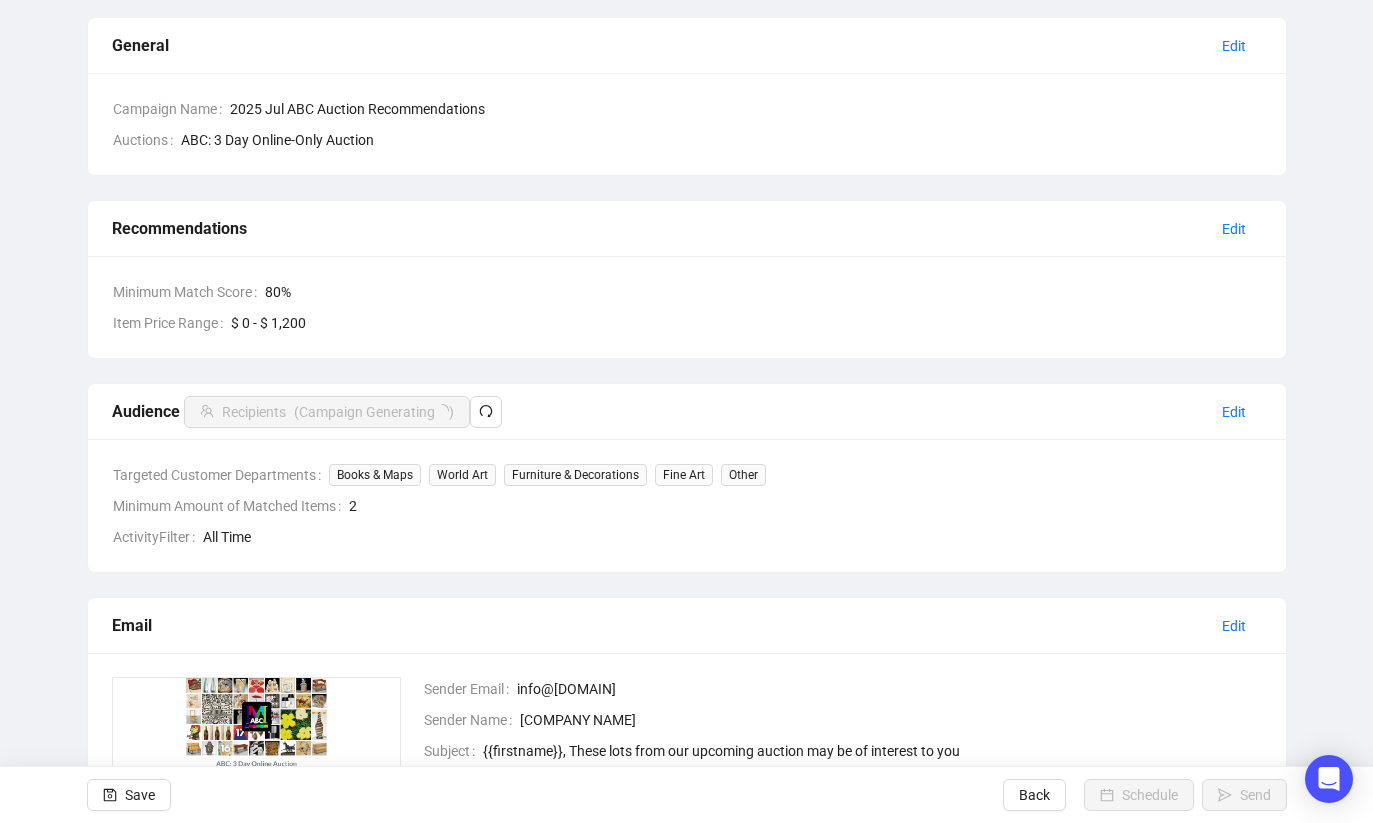 scroll, scrollTop: 0, scrollLeft: 0, axis: both 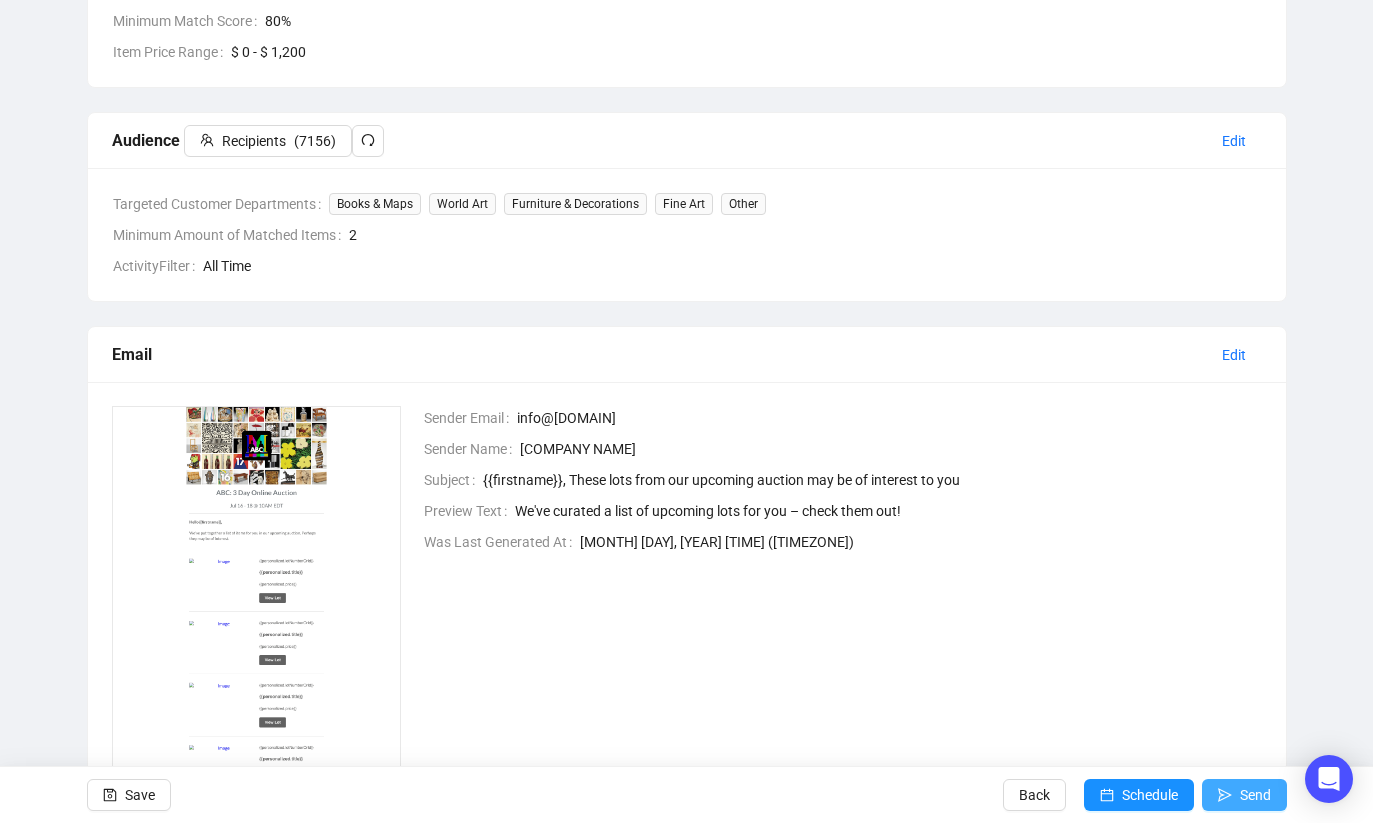 click on "Send" at bounding box center (1255, 795) 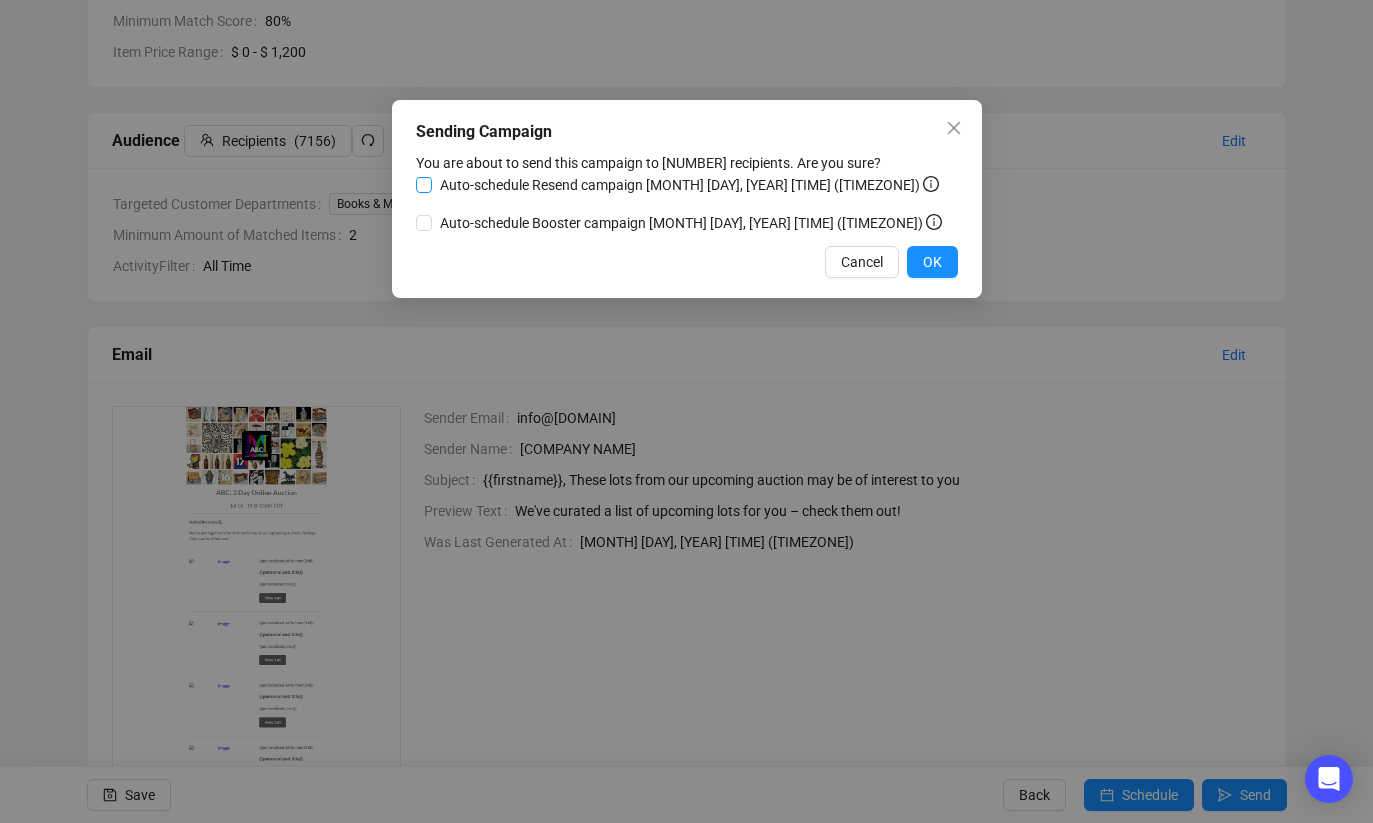 click on "Auto-schedule Resend campaign   [MONTH] [DAY], [YEAR] [TIME] ([TIMEZONE])" at bounding box center [424, 185] 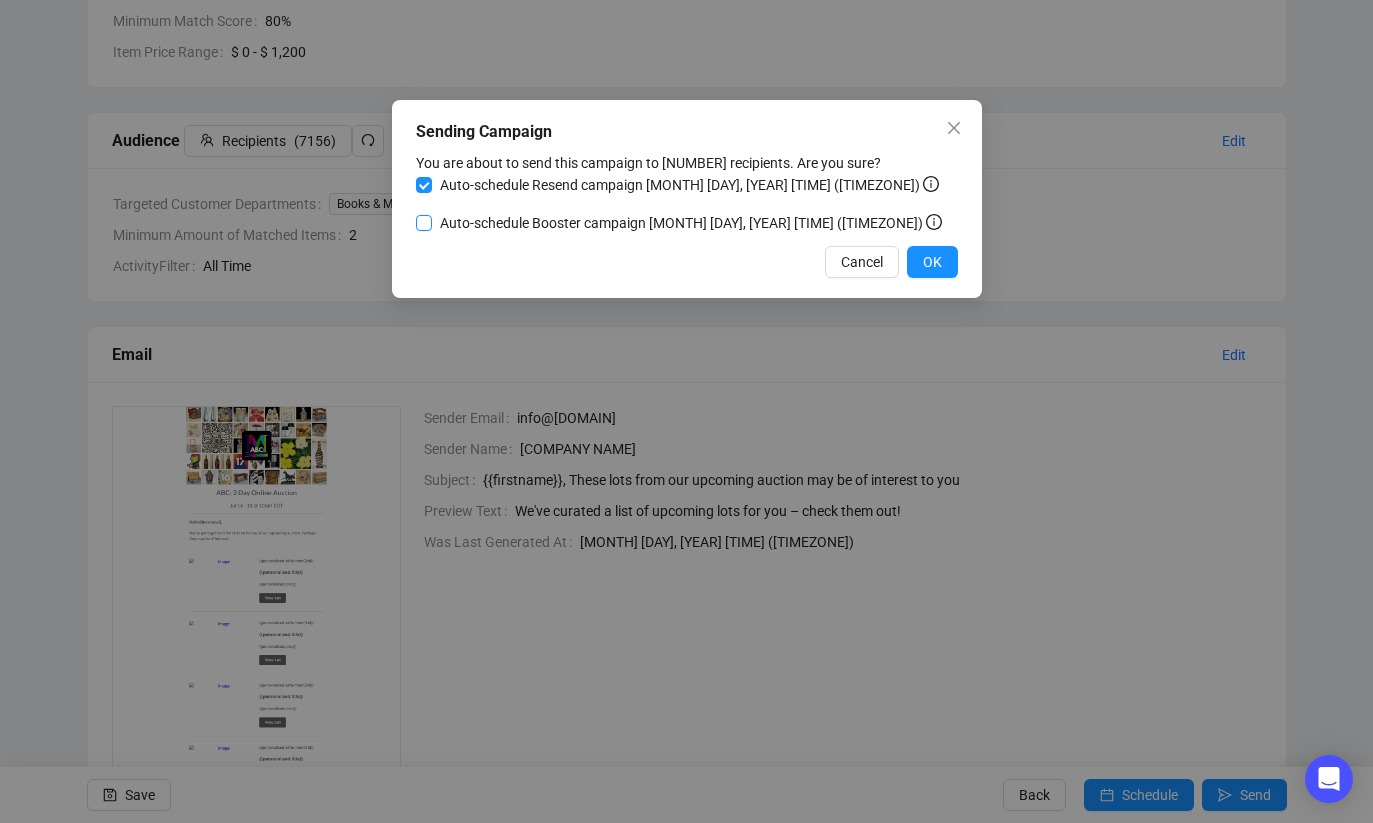 click on "Auto-schedule Booster campaign   [MONTH] [DAY], [YEAR] [TIME] ([TIMEZONE])" at bounding box center [424, 185] 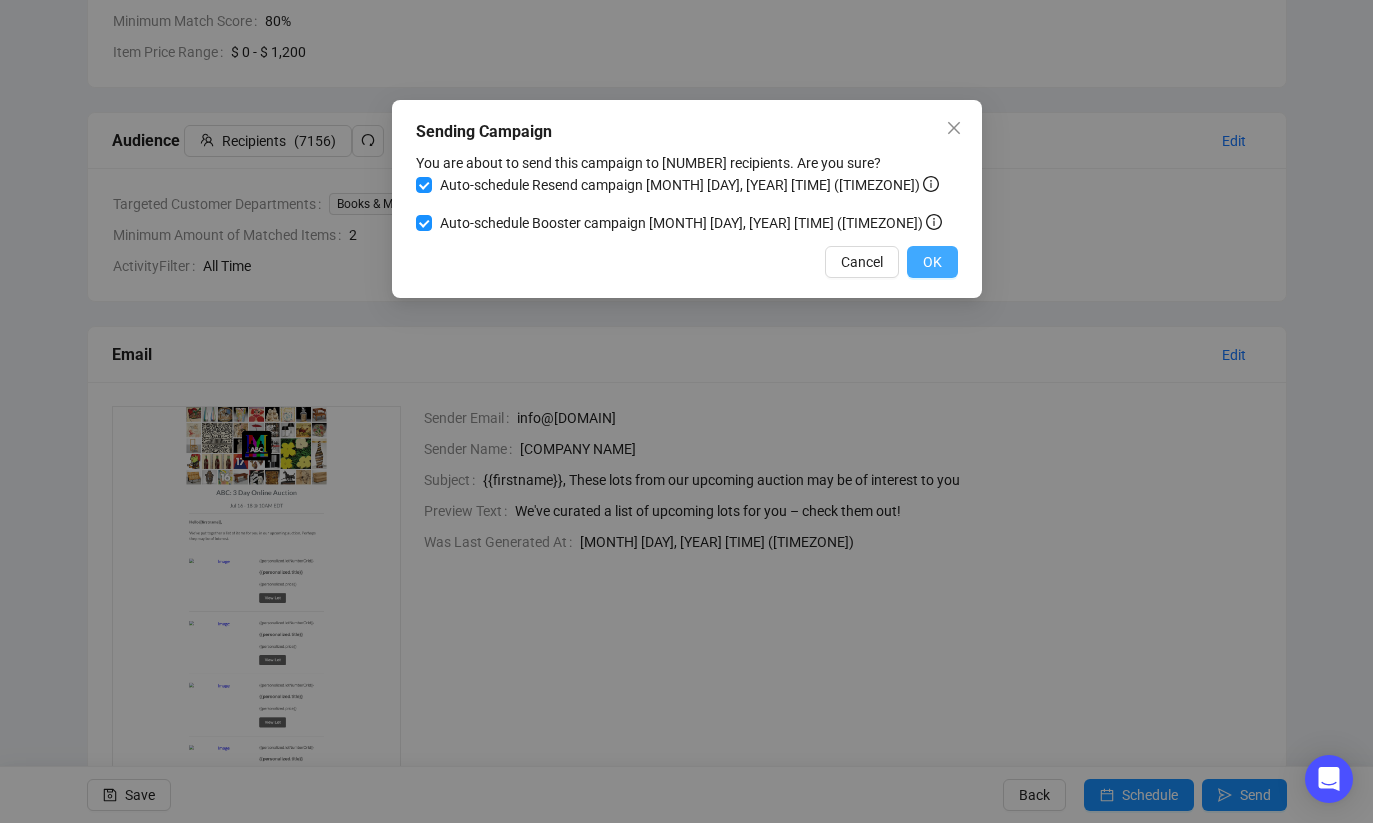 click on "OK" at bounding box center (932, 262) 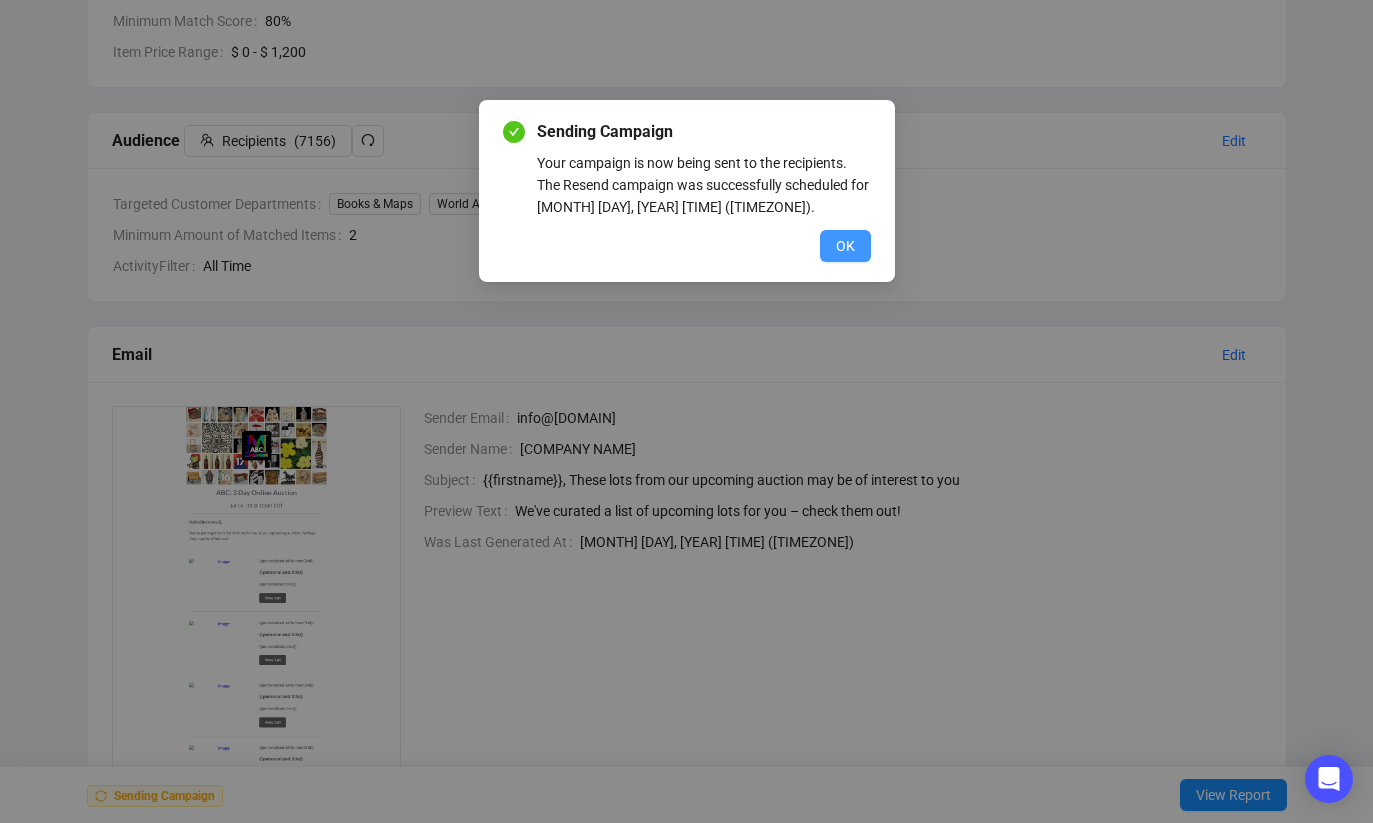 click on "OK" at bounding box center [845, 246] 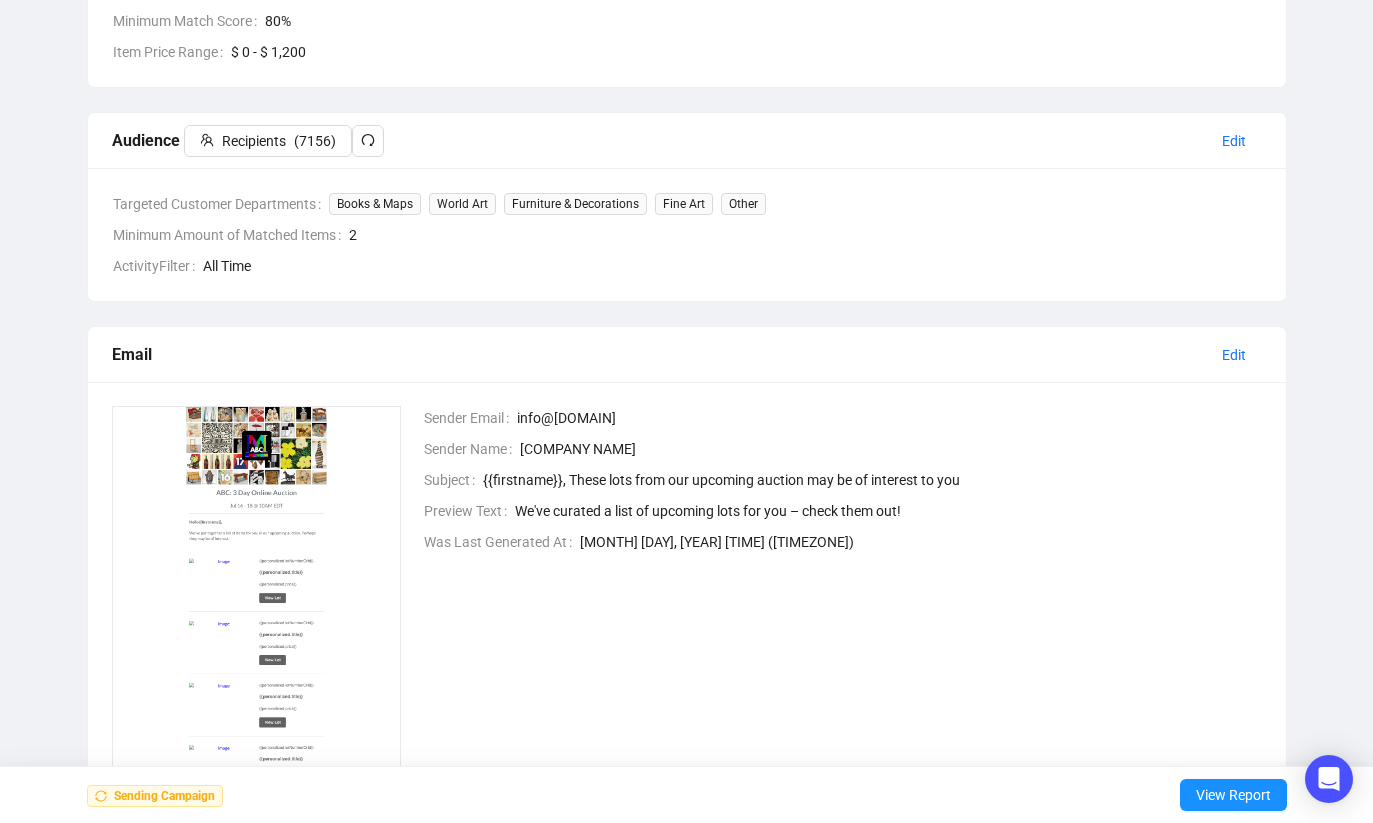 scroll, scrollTop: 0, scrollLeft: 0, axis: both 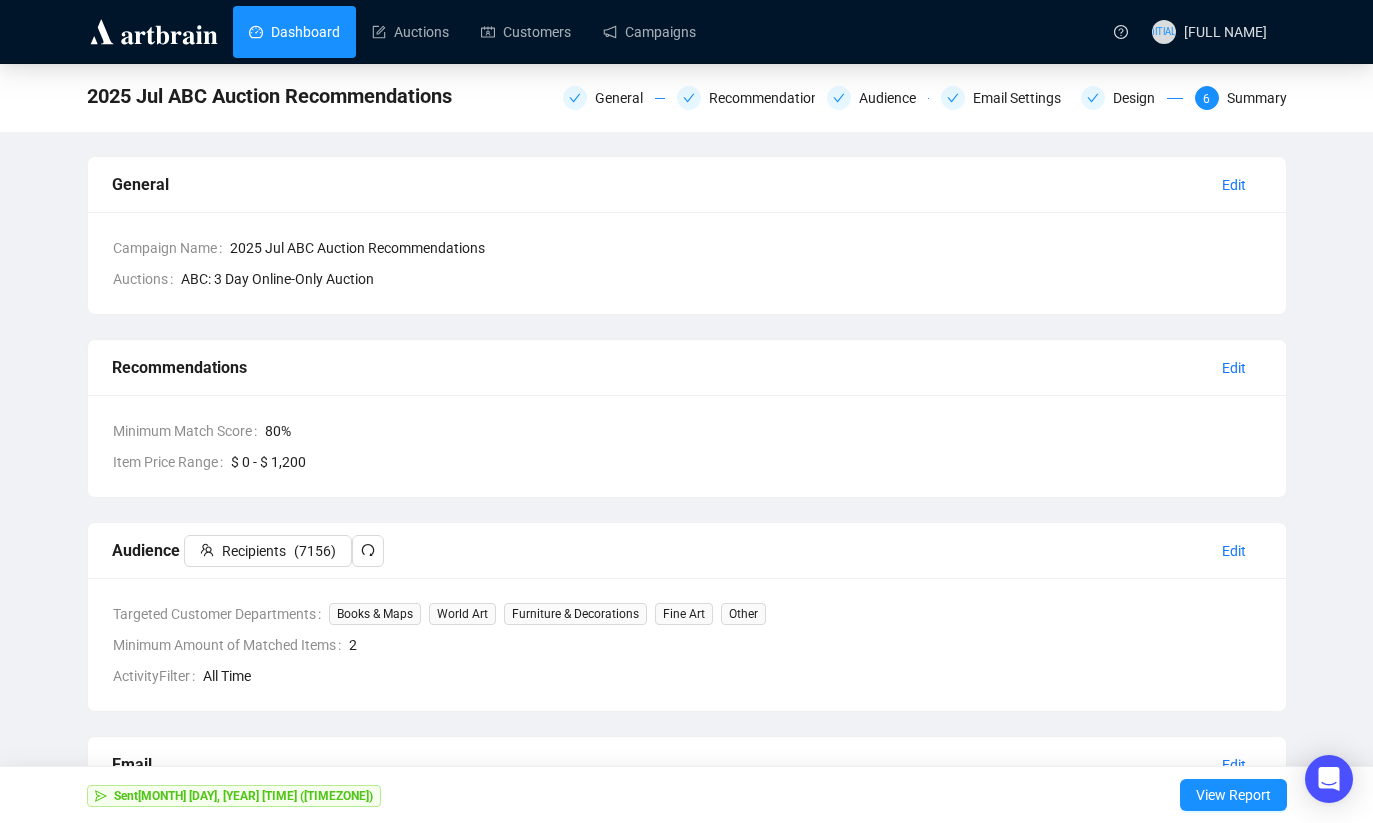 click on "Dashboard" at bounding box center [294, 32] 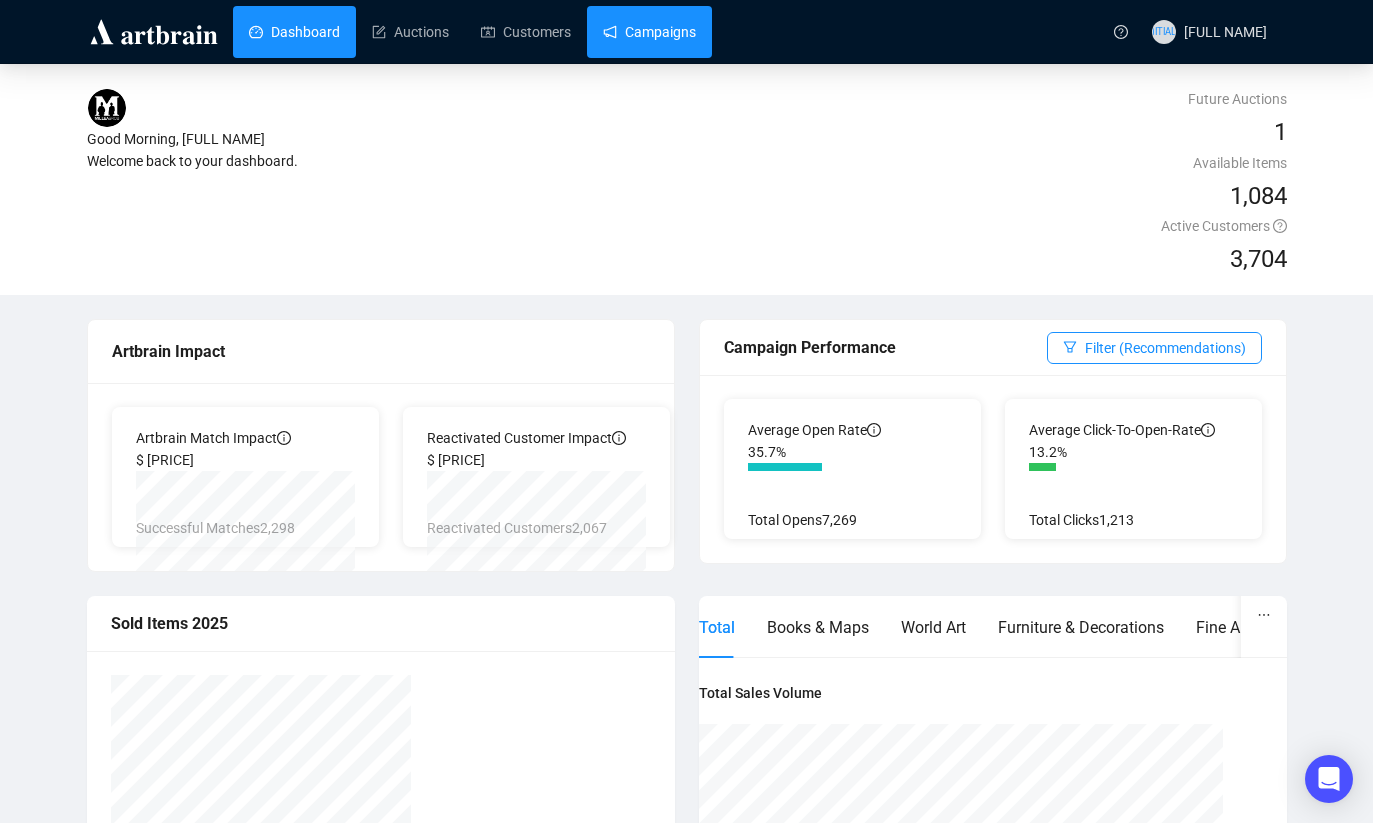 click on "Campaigns" at bounding box center (649, 32) 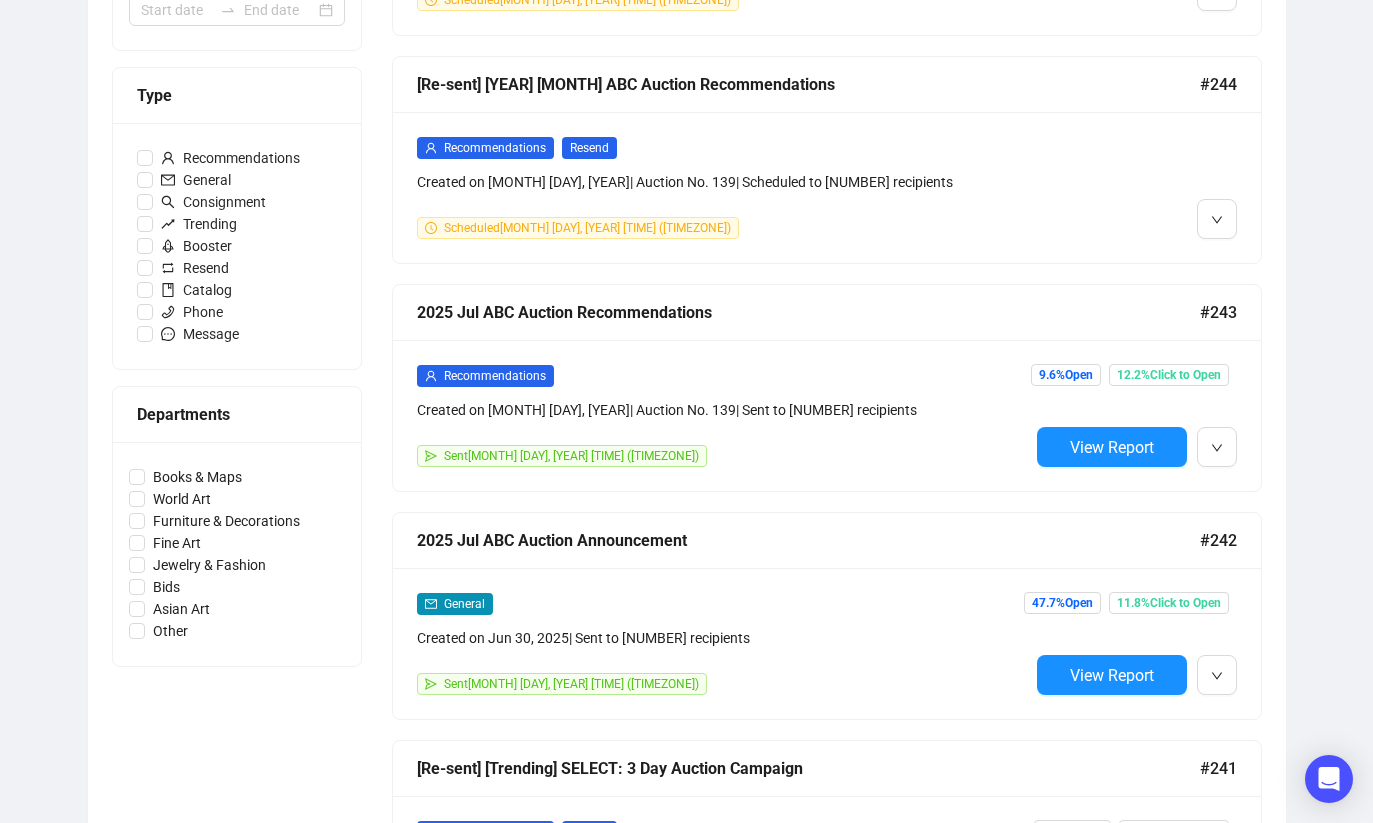scroll, scrollTop: 703, scrollLeft: 0, axis: vertical 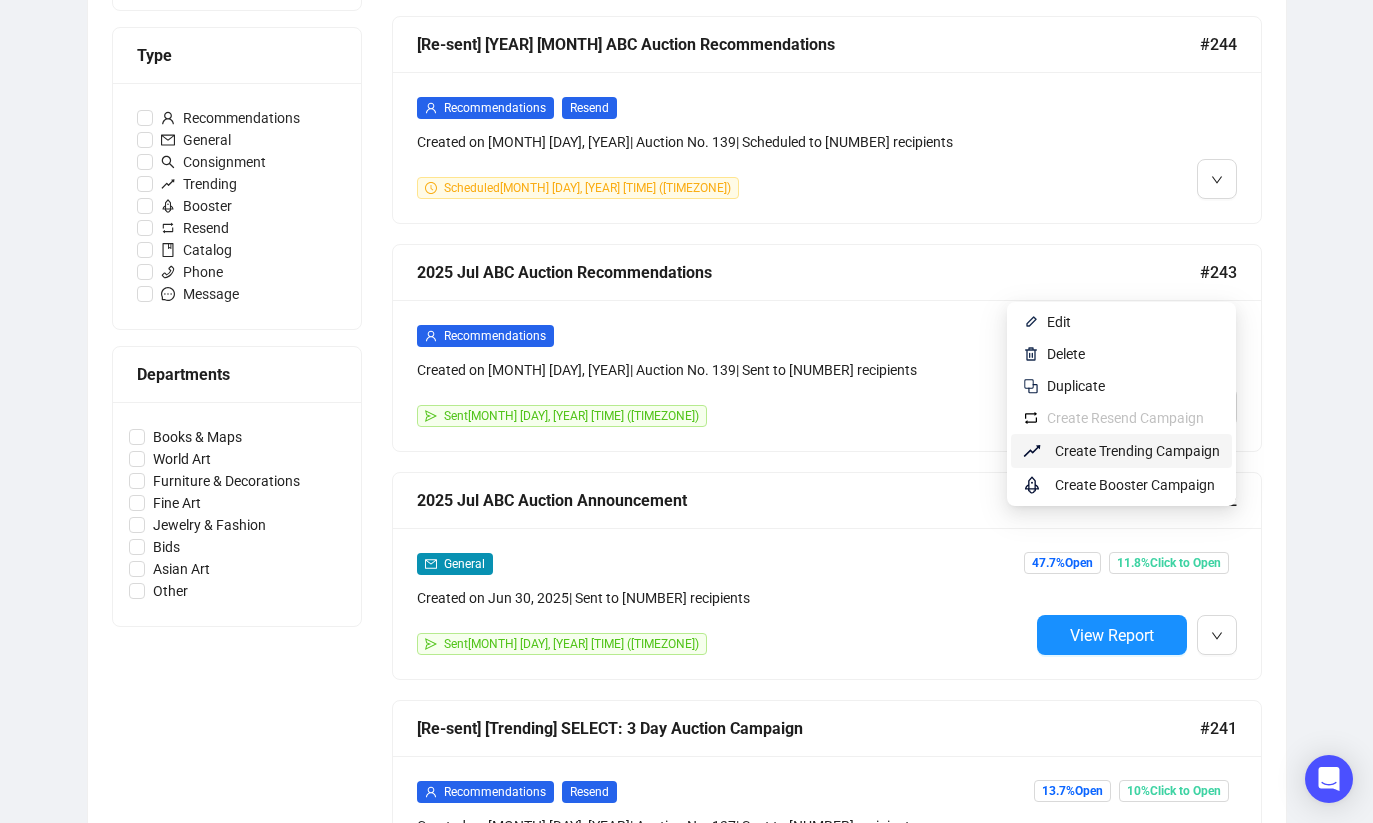 click on "Create Trending Campaign" at bounding box center (1137, 451) 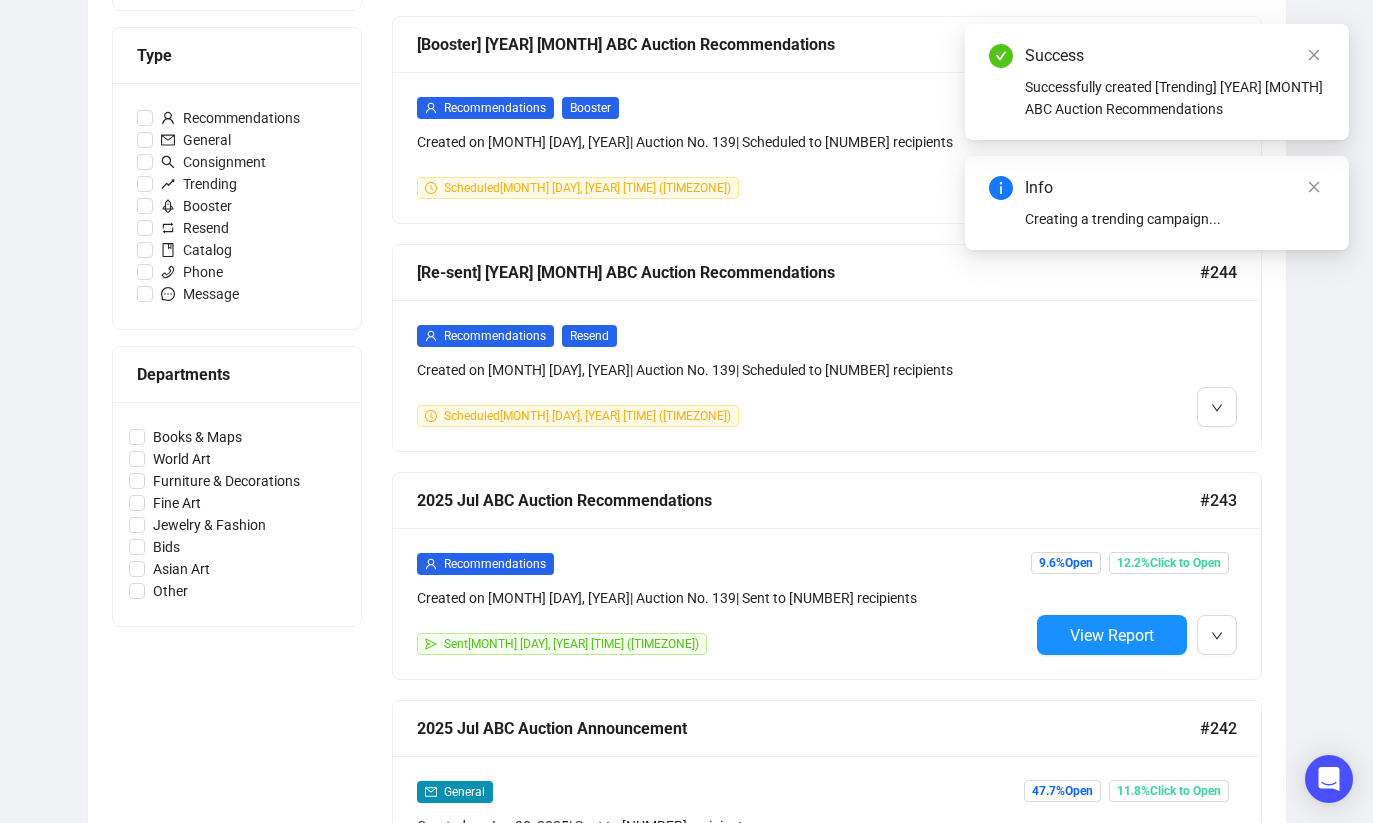 scroll, scrollTop: 0, scrollLeft: 0, axis: both 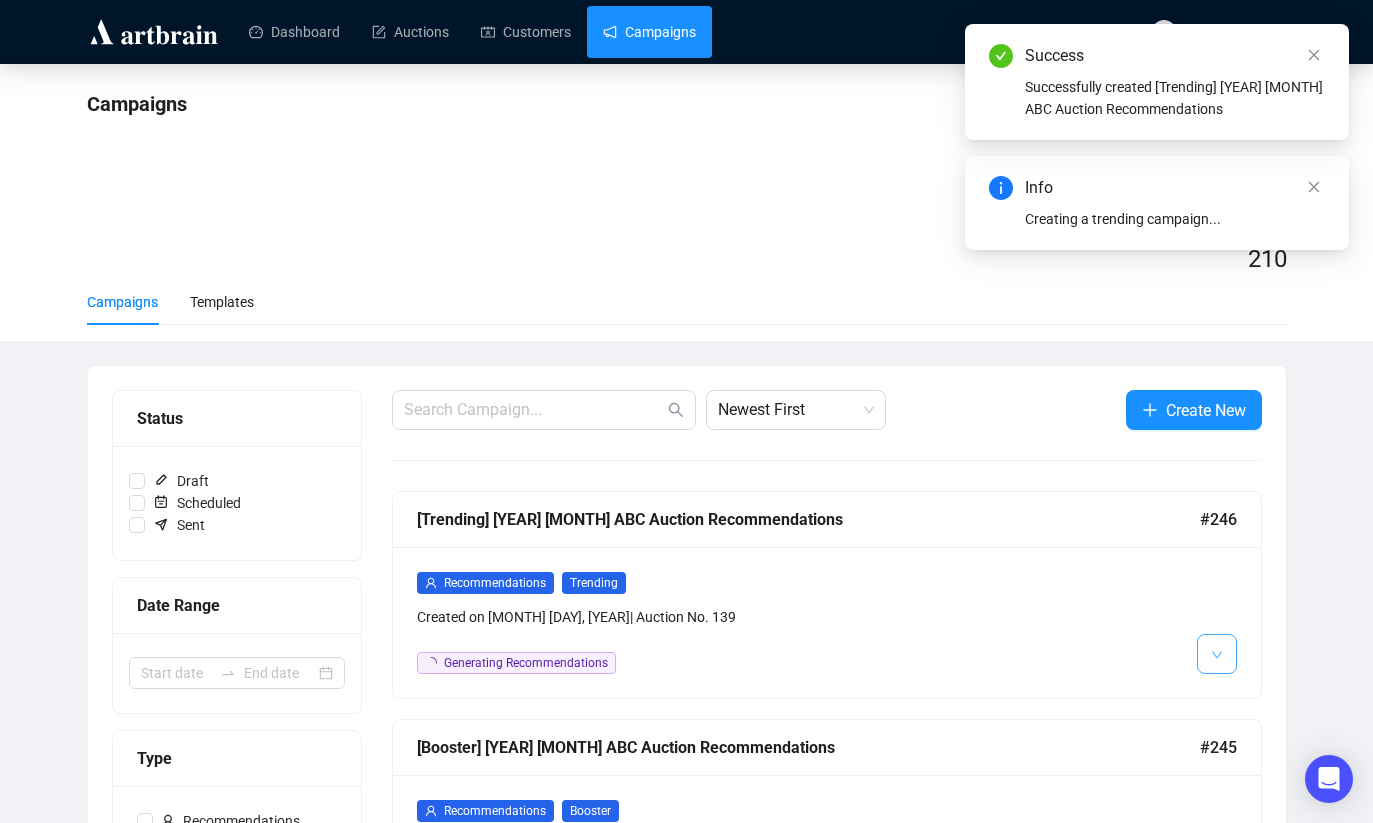 click at bounding box center (1217, 655) 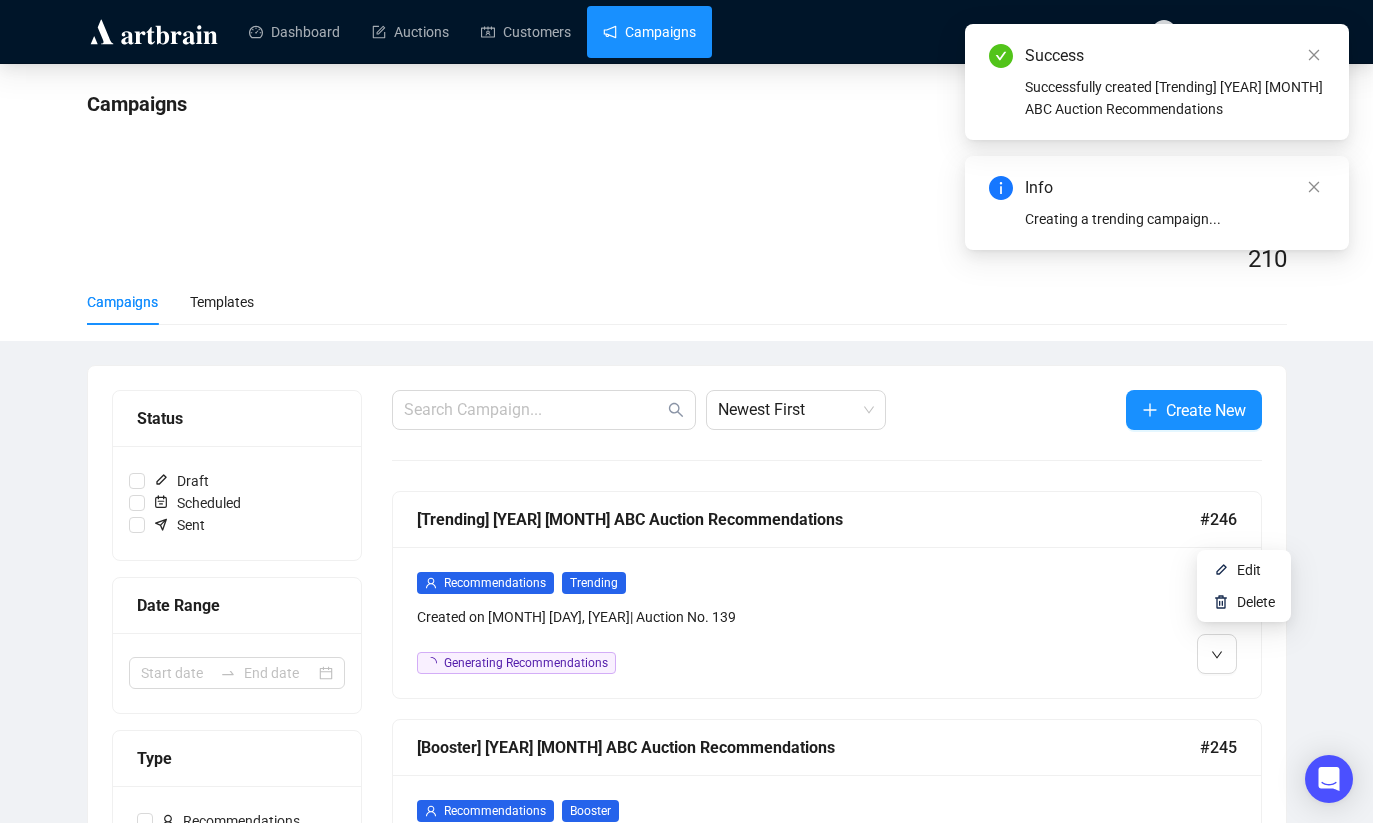 click on "Edit   Delete" at bounding box center (1244, 586) 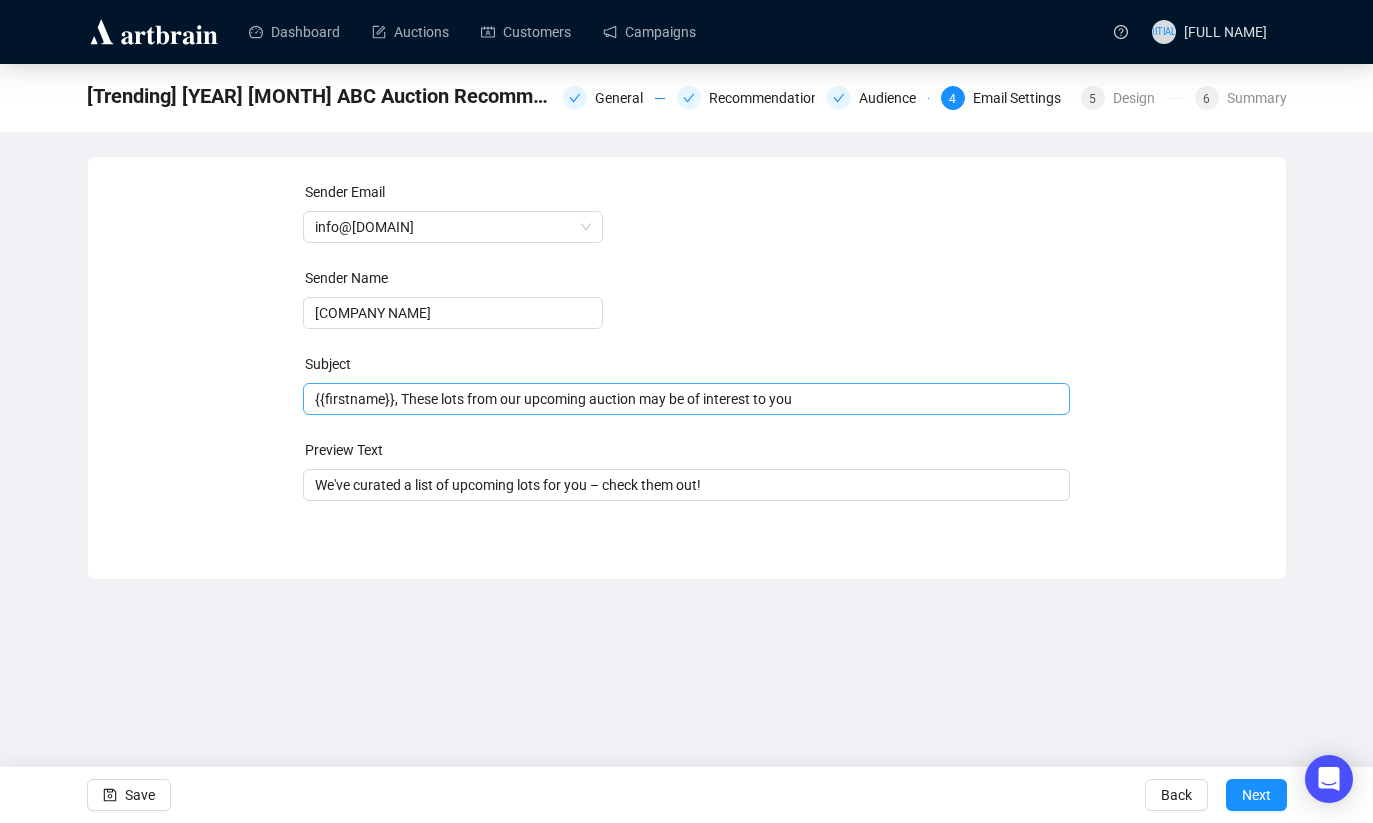 click on "{{firstname}}, These lots from our upcoming auction may be of interest to you" at bounding box center [686, 399] 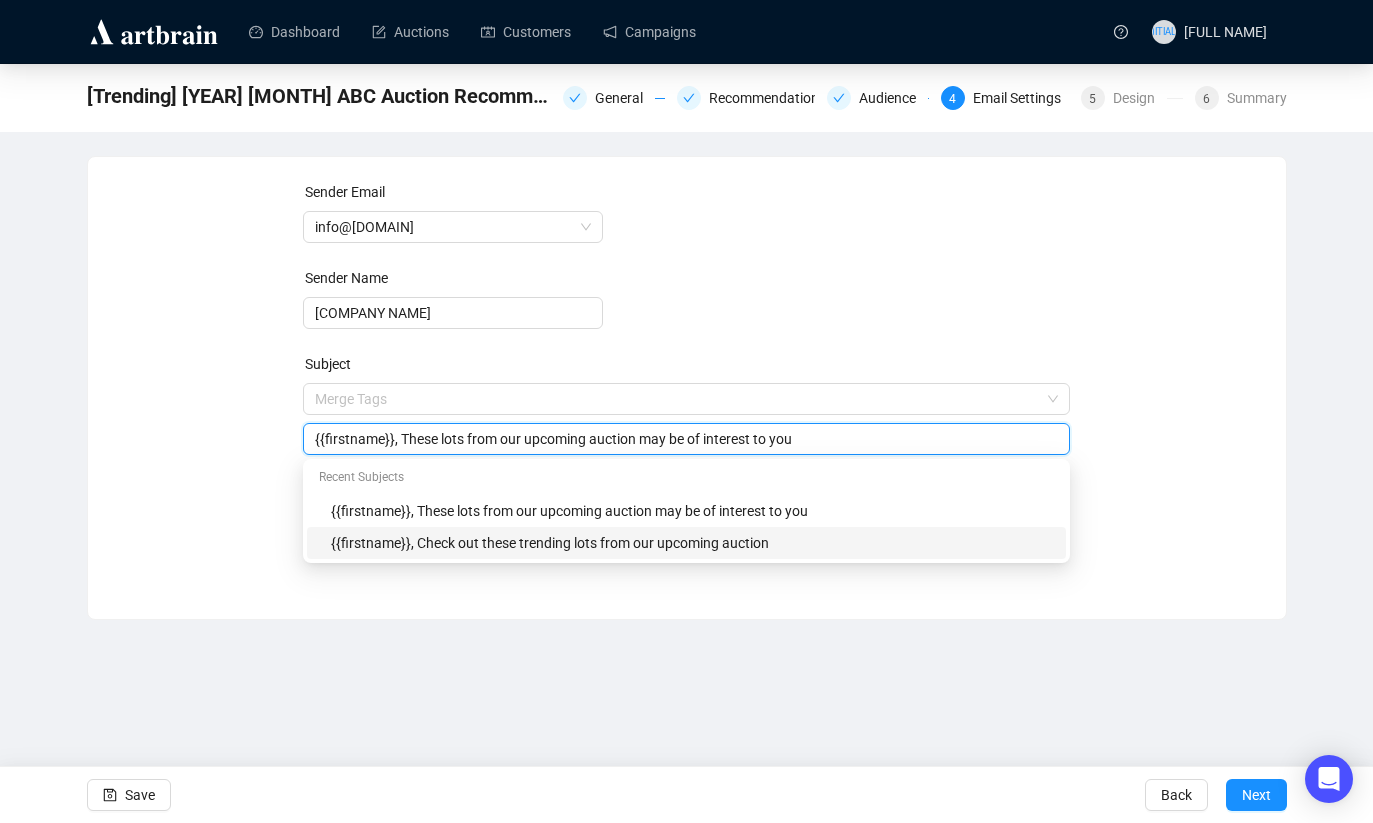 click on "{{firstname}}, Check out these trending lots from our upcoming auction" at bounding box center (692, 543) 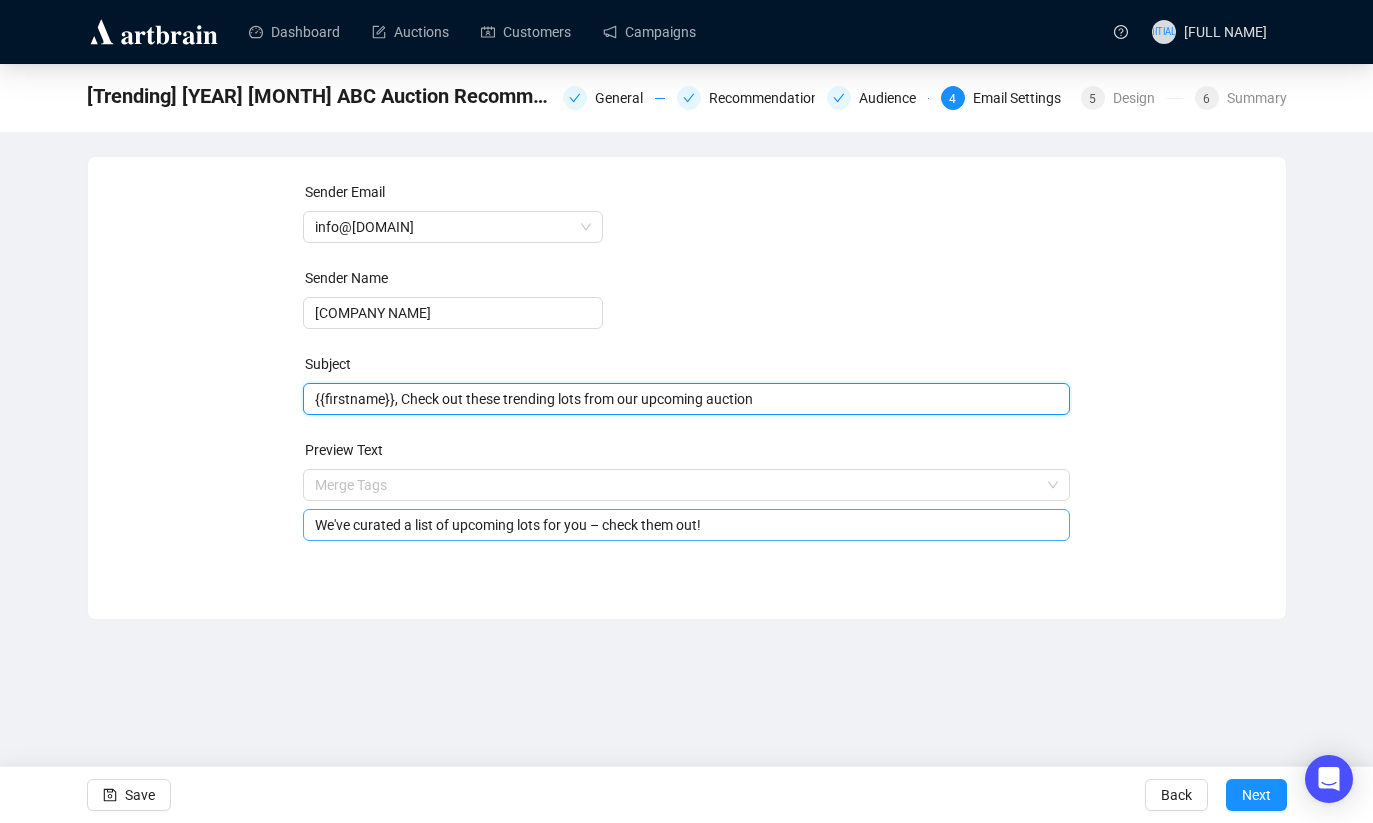 click on "We've curated a list of upcoming lots for you – check them out!" at bounding box center [686, 525] 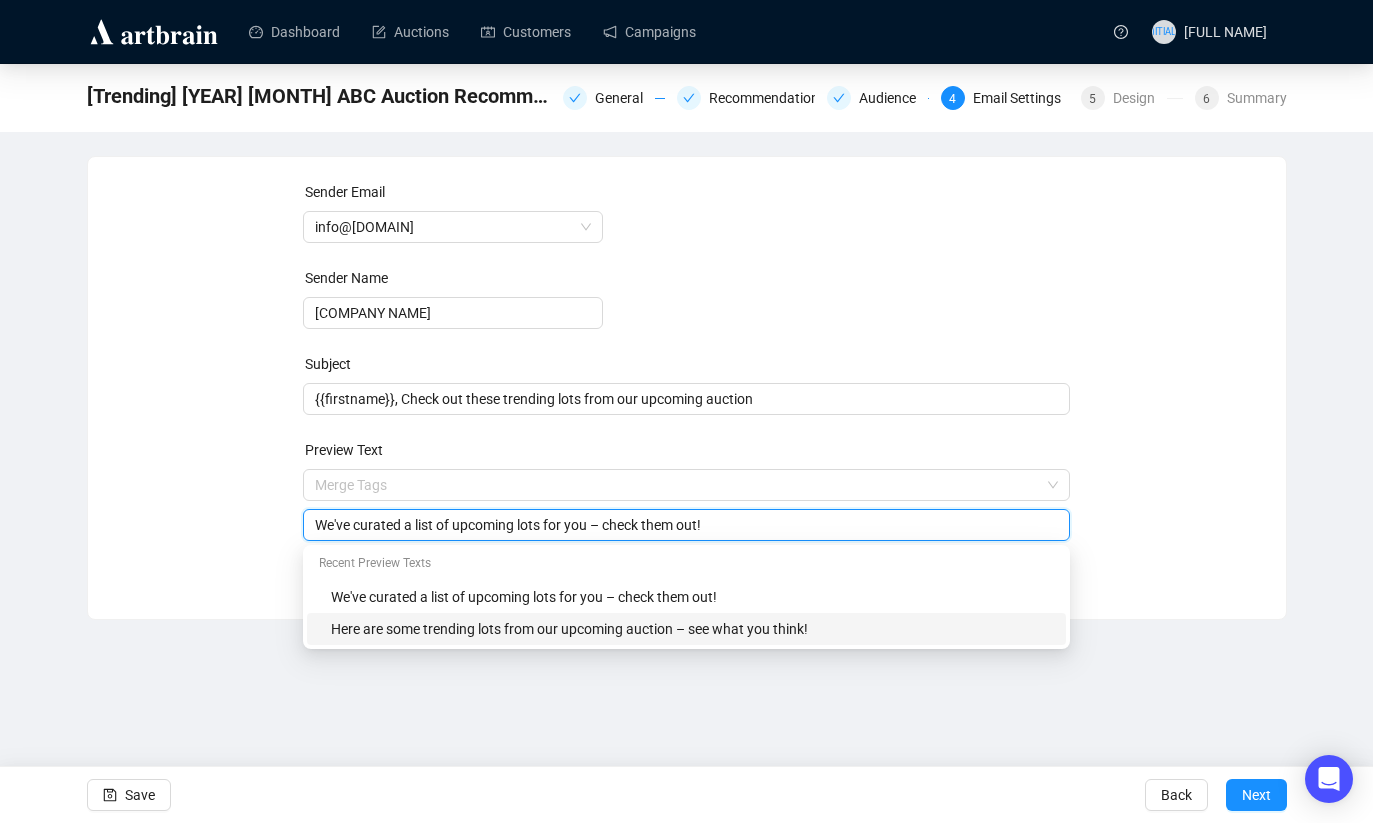 click on "Here are some trending lots from our upcoming auction – see what you think!" at bounding box center (692, 629) 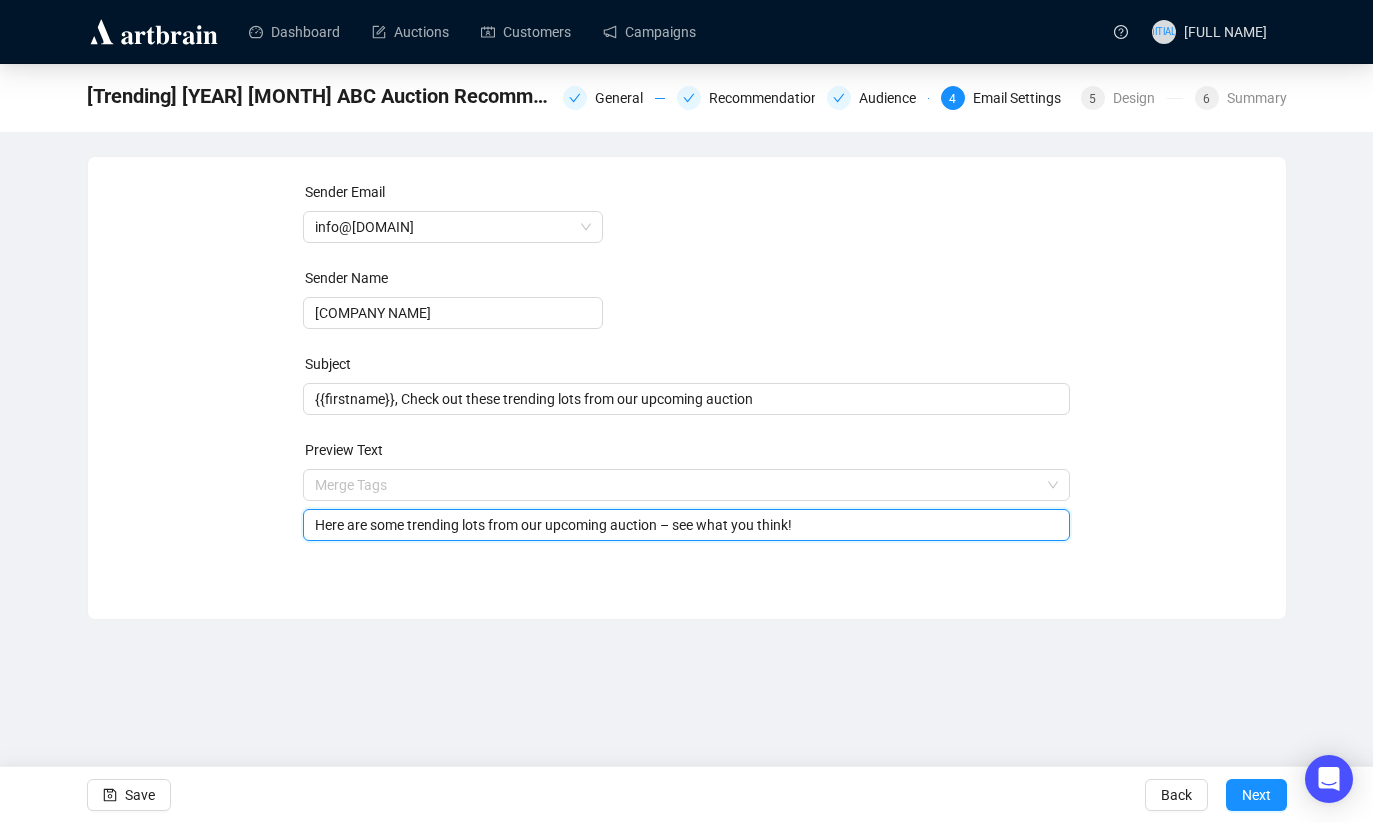 click on "Dashboard Auctions Customers Campaigns MM [FIRST] [LAST] [Trending] [YEAR] [MONTH] ABC Auction Recommendations General Recommendations Audience 4 Email Settings 5 Design 6 Summary Sender Email info@[DOMAIN] Sender Name [COMPANY NAME] Subject {{firstname}}, Check out these trending lots from our upcoming auction Preview Text Merge Tags Here are some trending lots from our upcoming auction – see what you think! Here are some trending lots from our upcoming auction – see what you think! Save Back Next 0  image was uploaded" at bounding box center [686, 411] 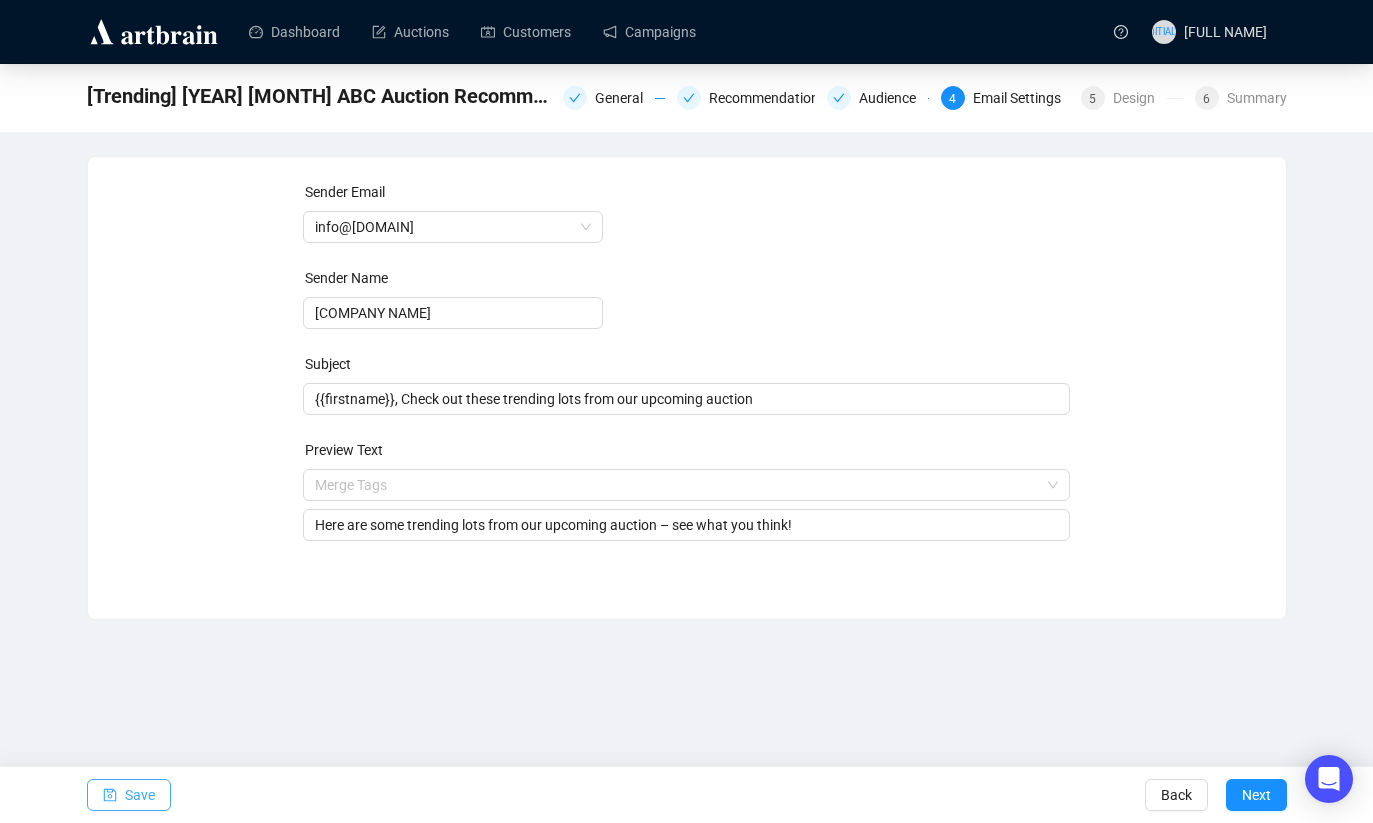 click on "Save" at bounding box center (129, 795) 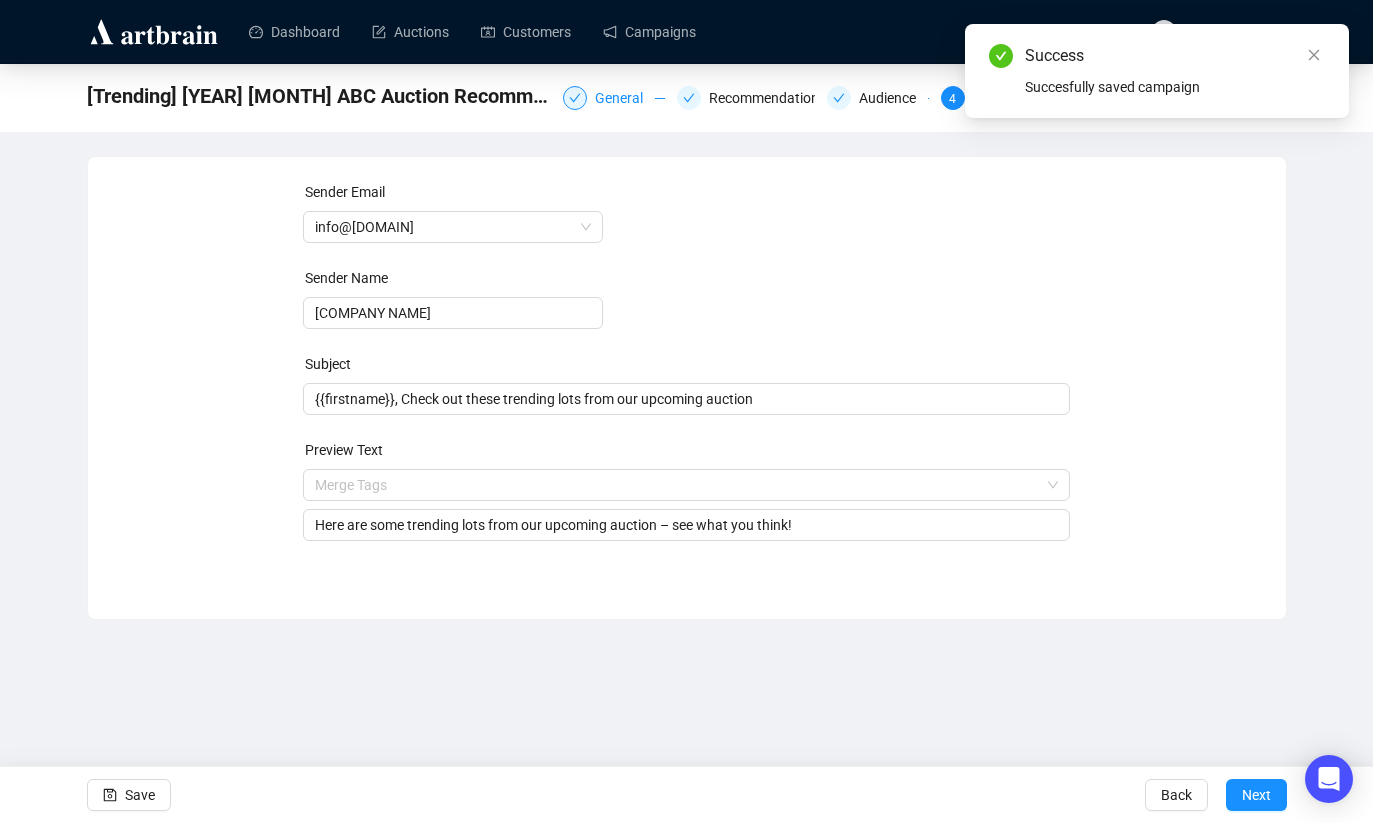 click on "General" at bounding box center (625, 98) 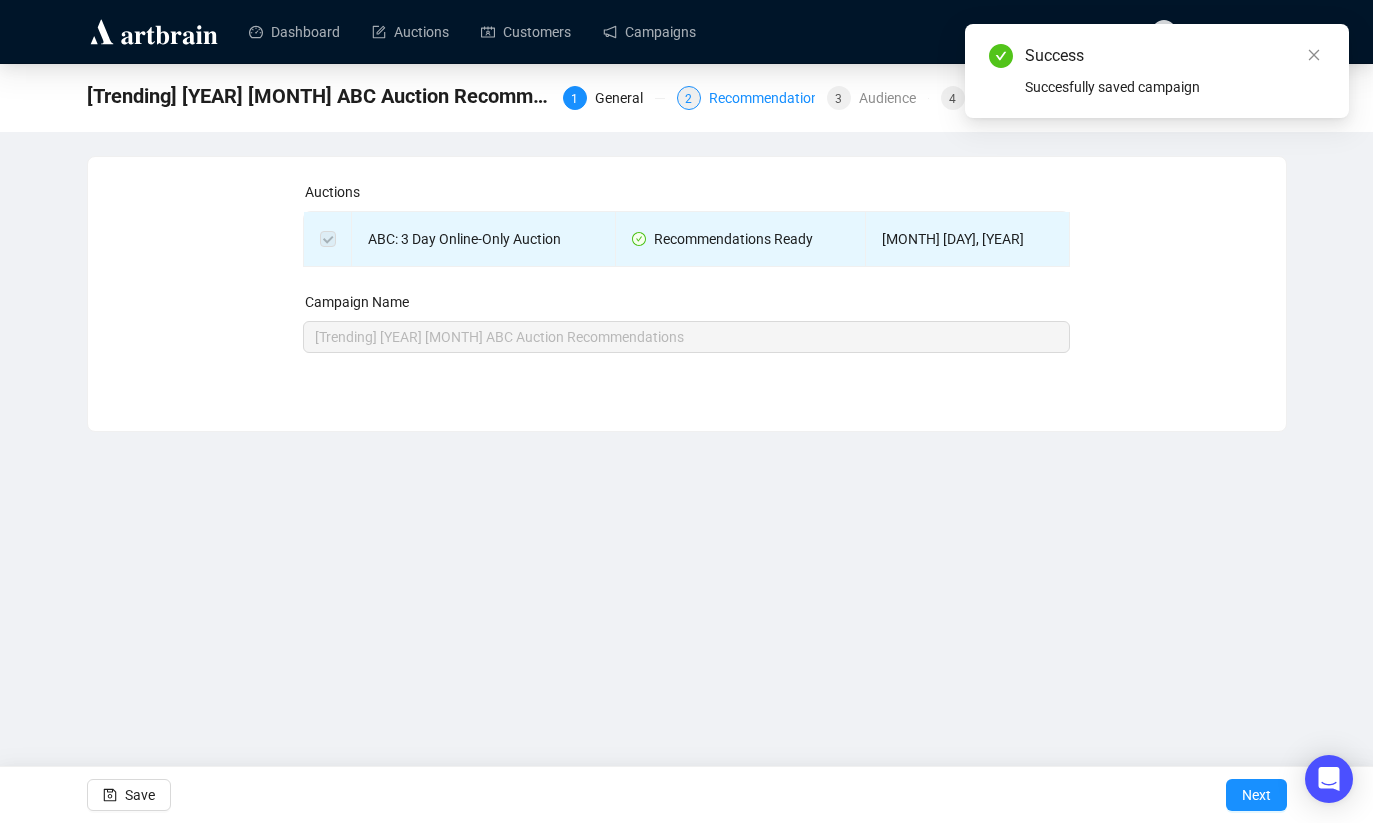 click on "Recommendations" at bounding box center [773, 98] 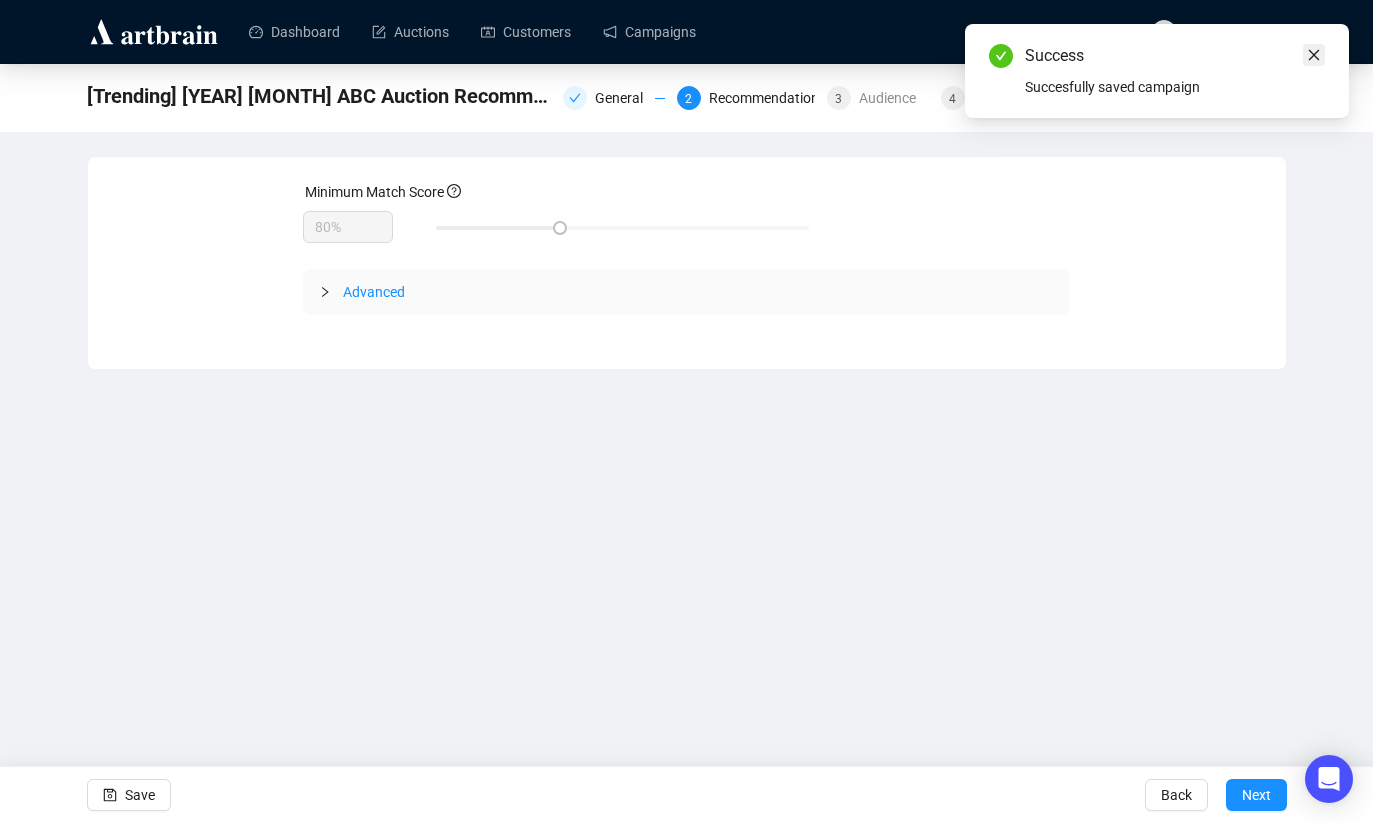 click at bounding box center [1314, 55] 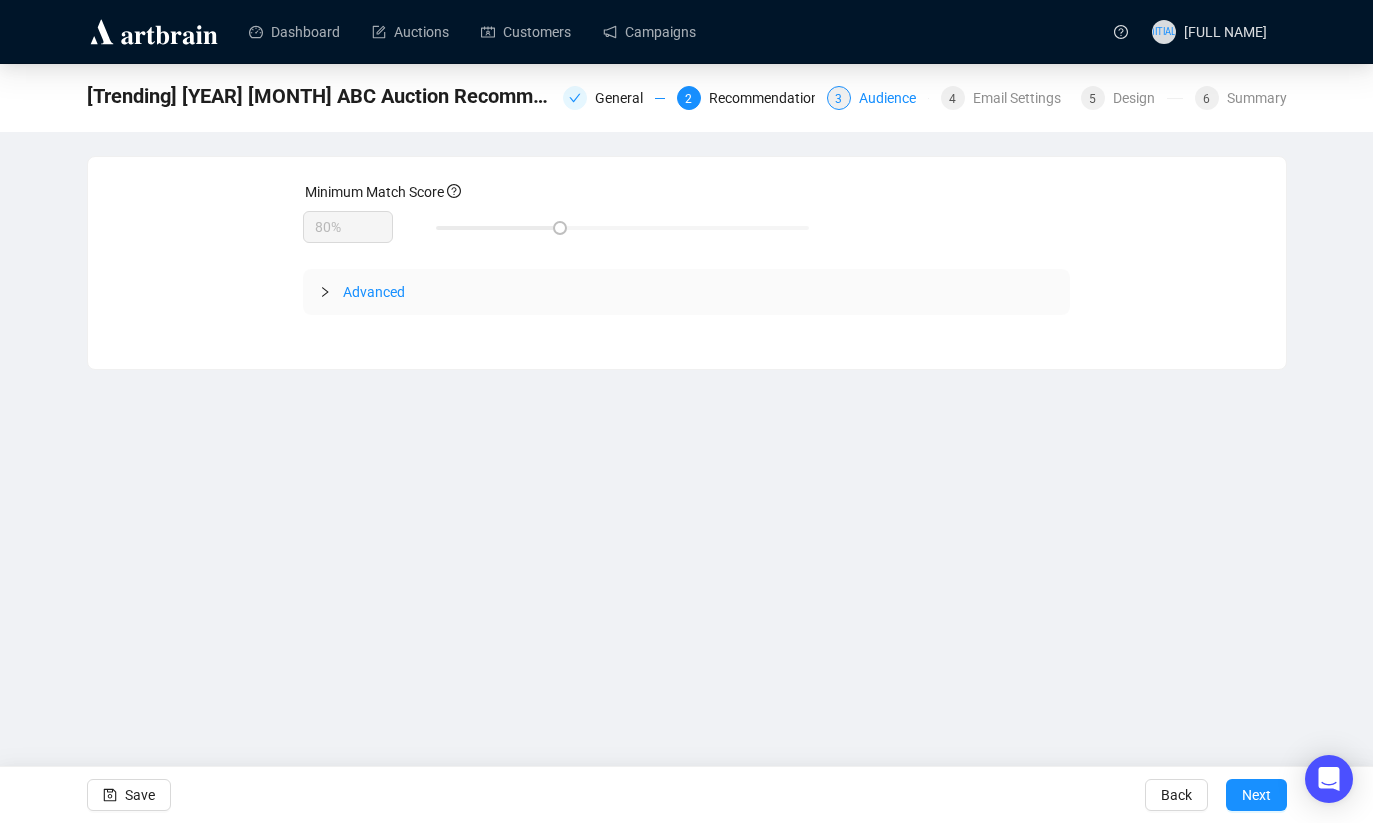 click on "Audience" at bounding box center [893, 98] 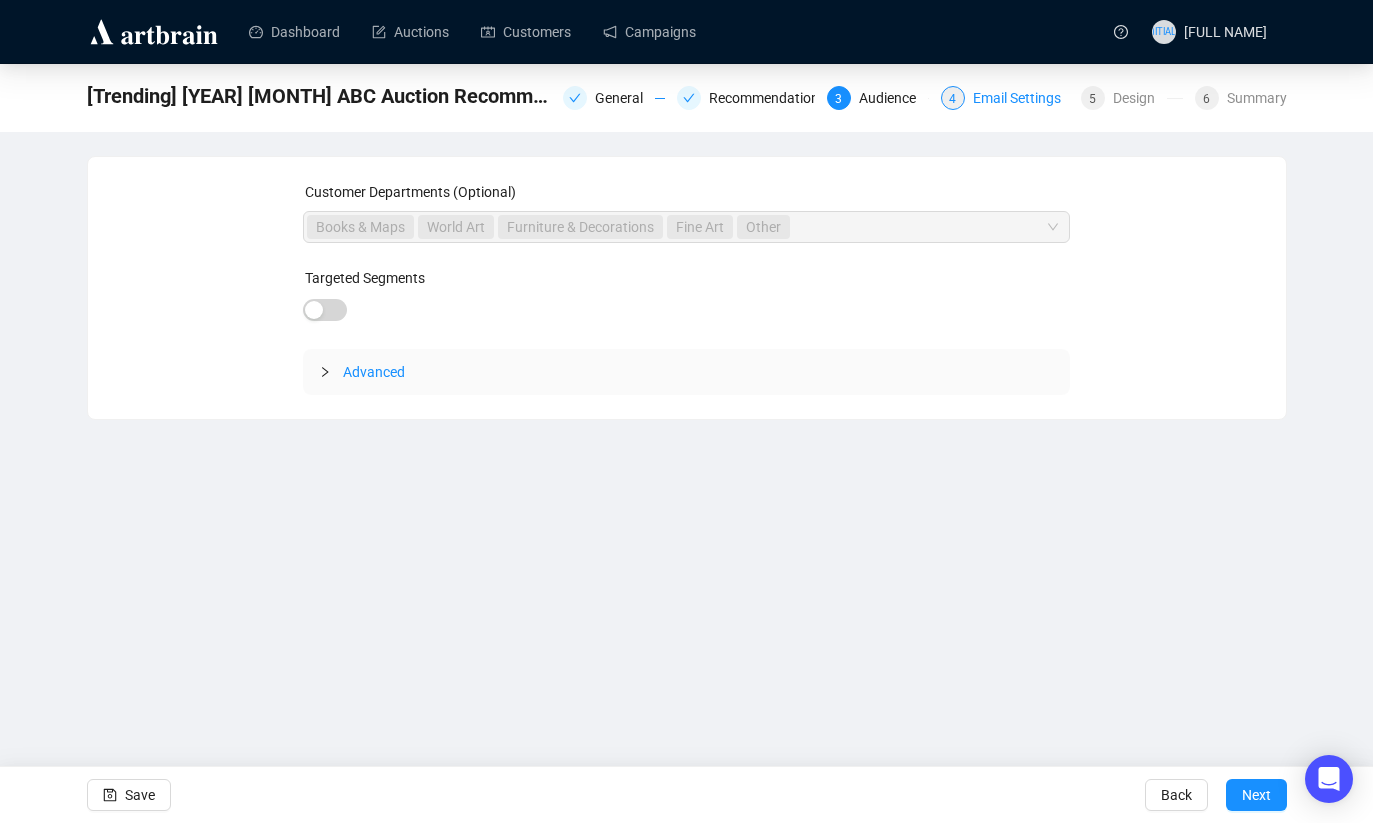 click on "Email Settings" at bounding box center (1023, 98) 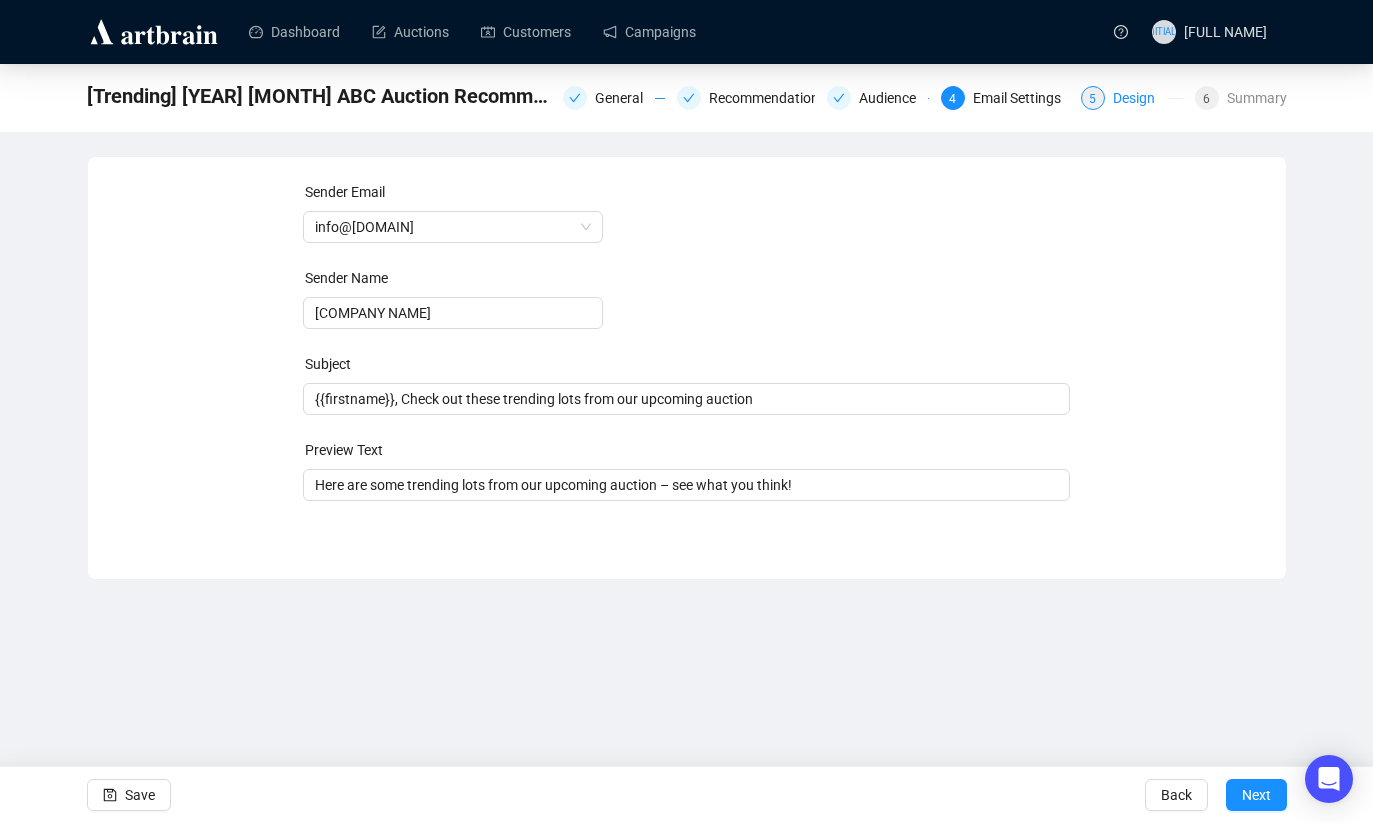 click on "Design" at bounding box center (1140, 98) 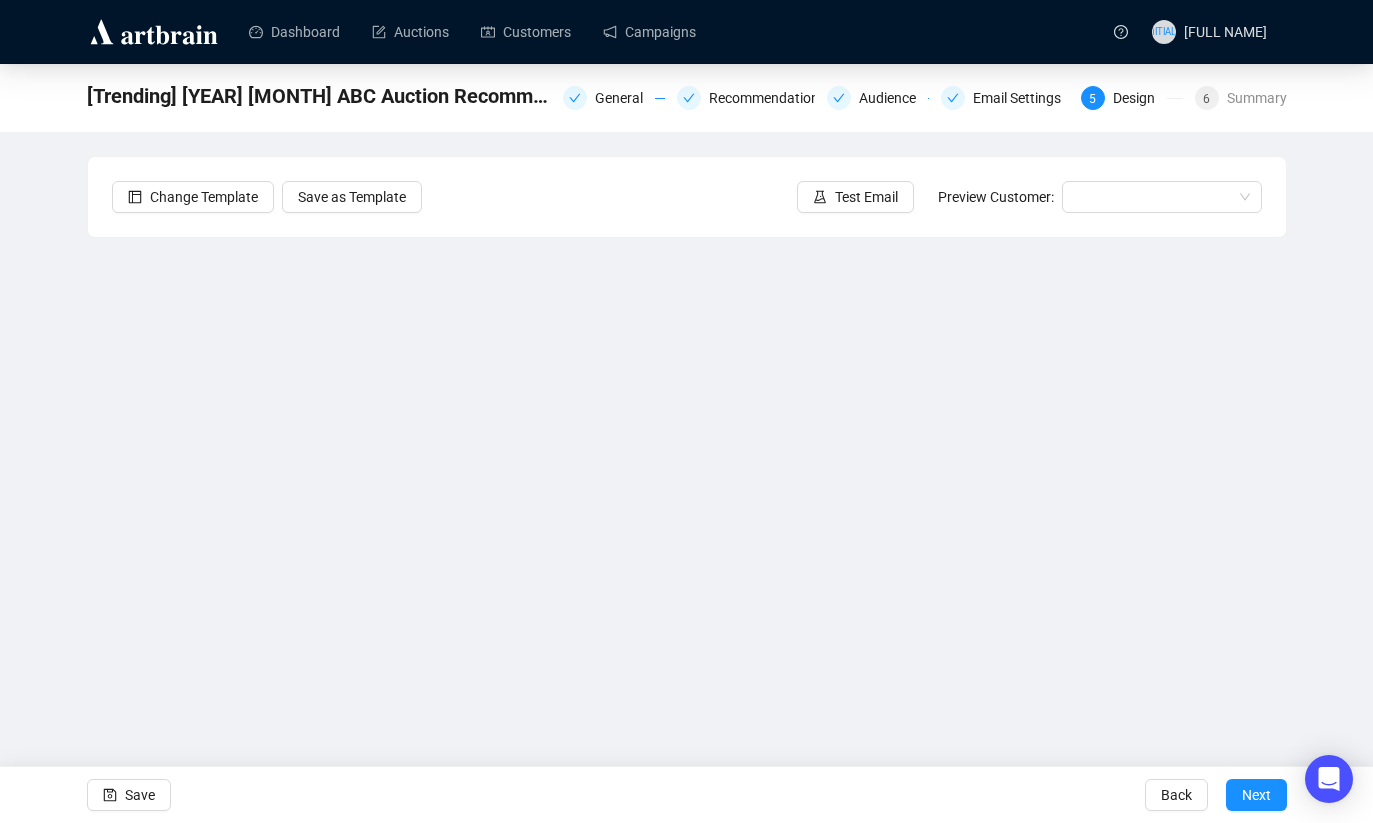 click on "[Trending] [YEAR] [MONTH] ABC Auction Recommendations General Recommendations Audience Email Settings 5 Design 6 Summary Change Template Save as Template Test Email Preview Customer: Save Back Next" at bounding box center [686, 406] 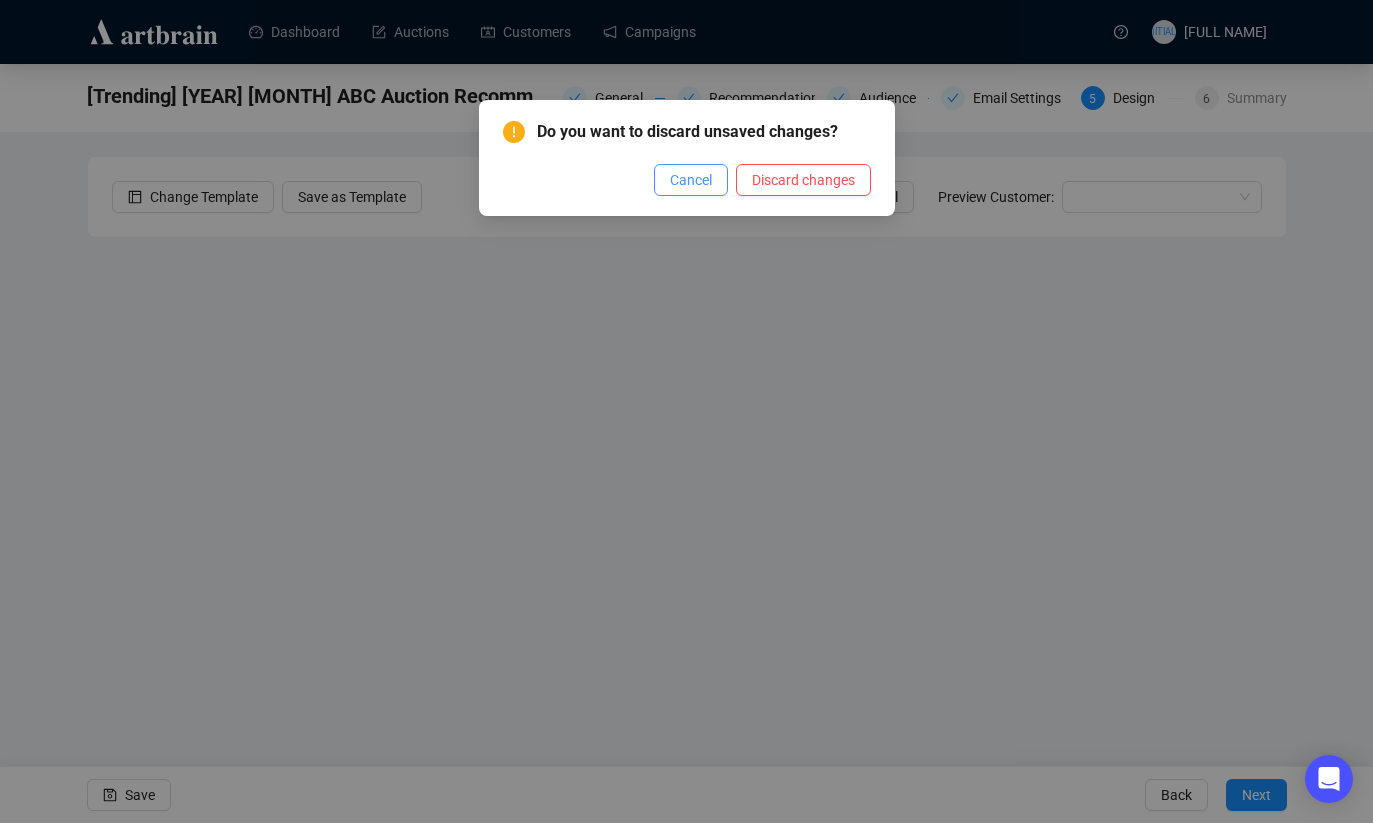 click on "Cancel" at bounding box center (691, 180) 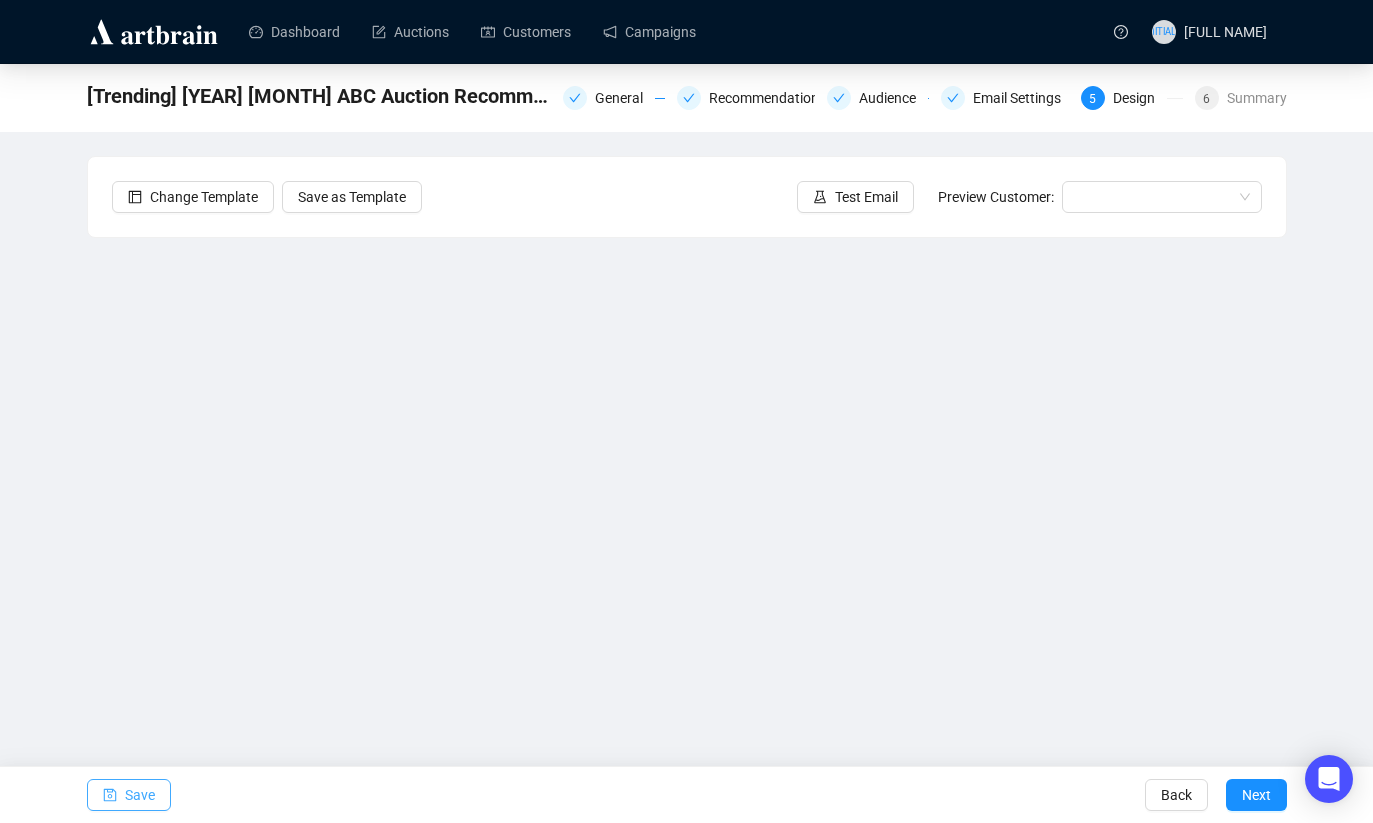 click on "Save" at bounding box center (140, 795) 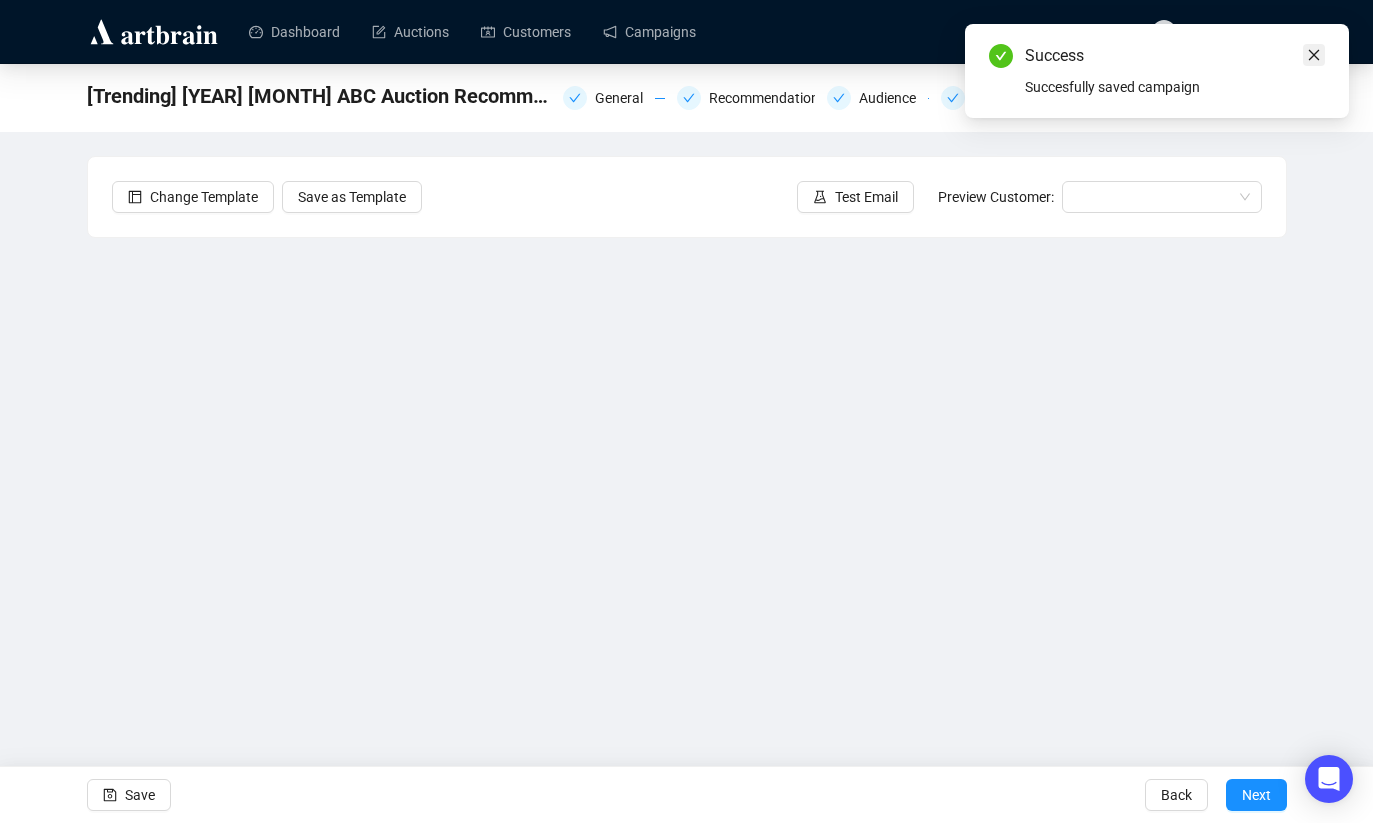 click at bounding box center (1314, 55) 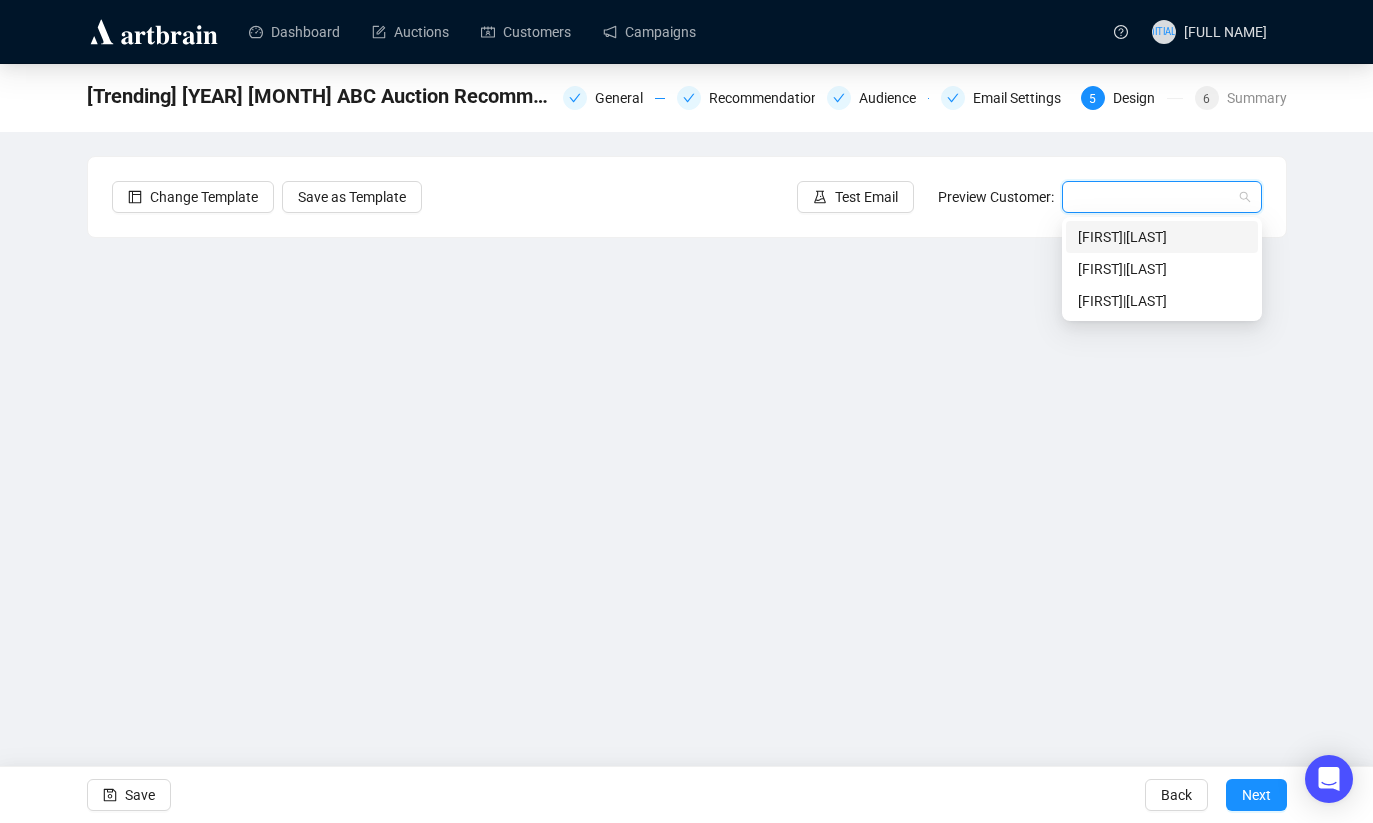 click at bounding box center (1153, 197) 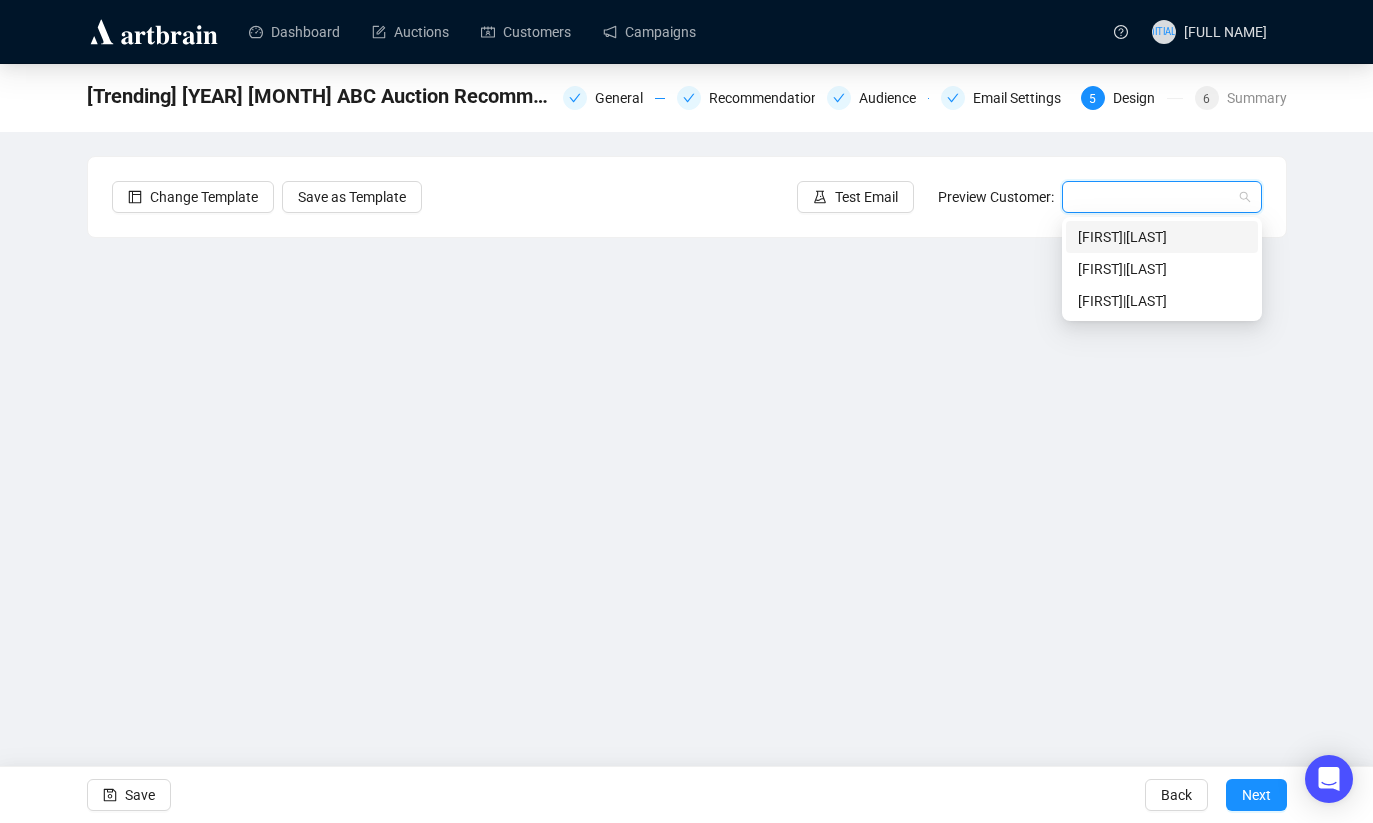 click on "[FIRST]  |  [LAST]" at bounding box center [1162, 237] 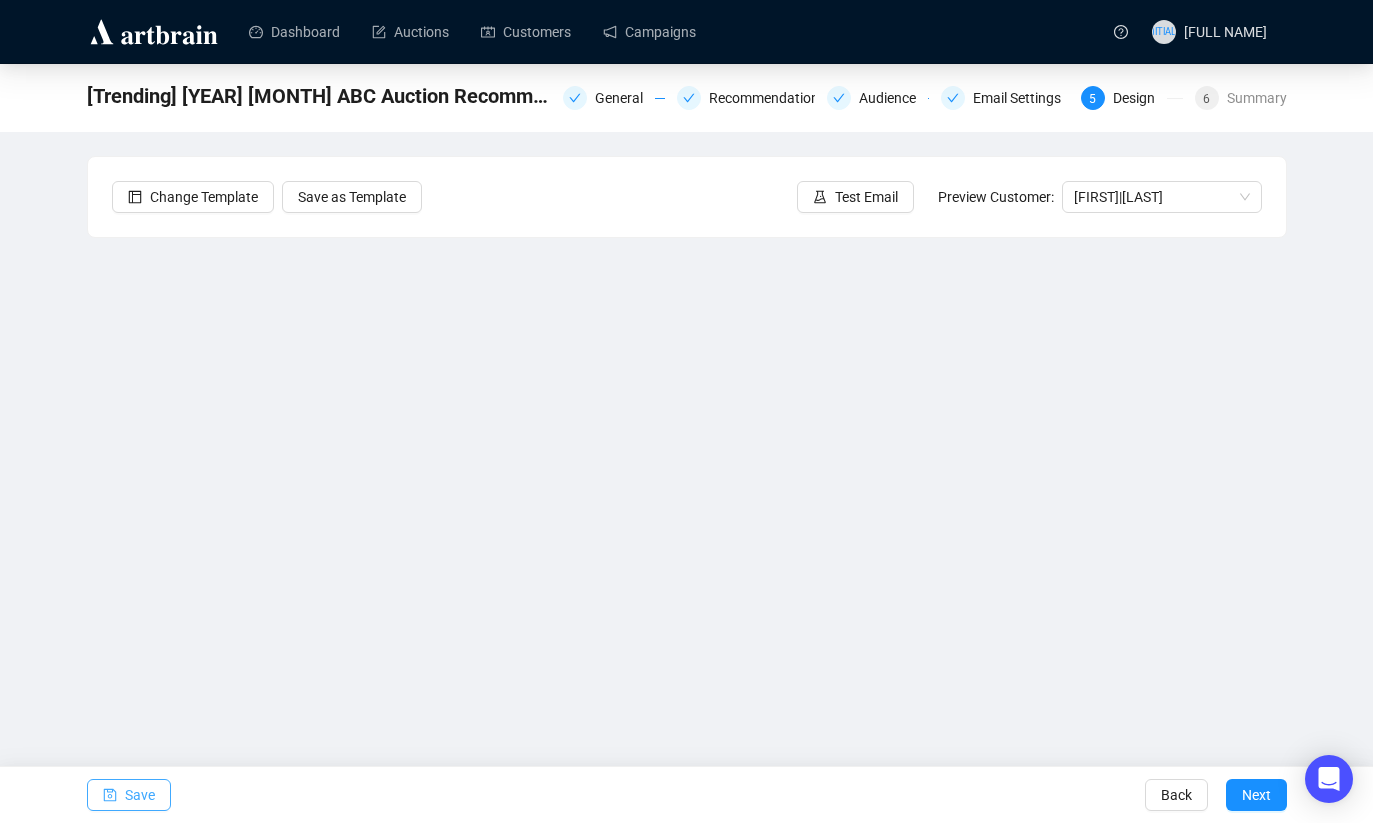 click on "Save" at bounding box center (140, 795) 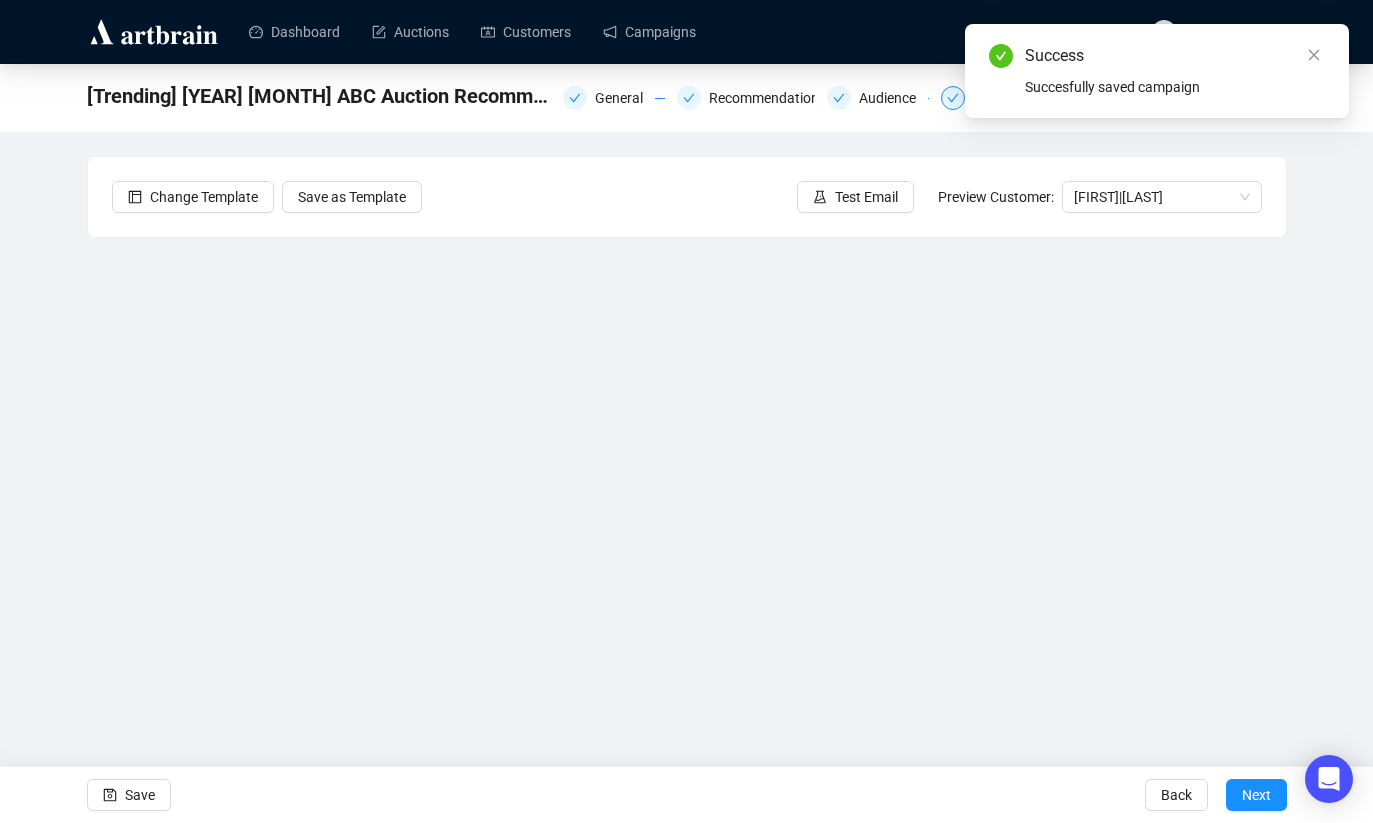 click at bounding box center [575, 98] 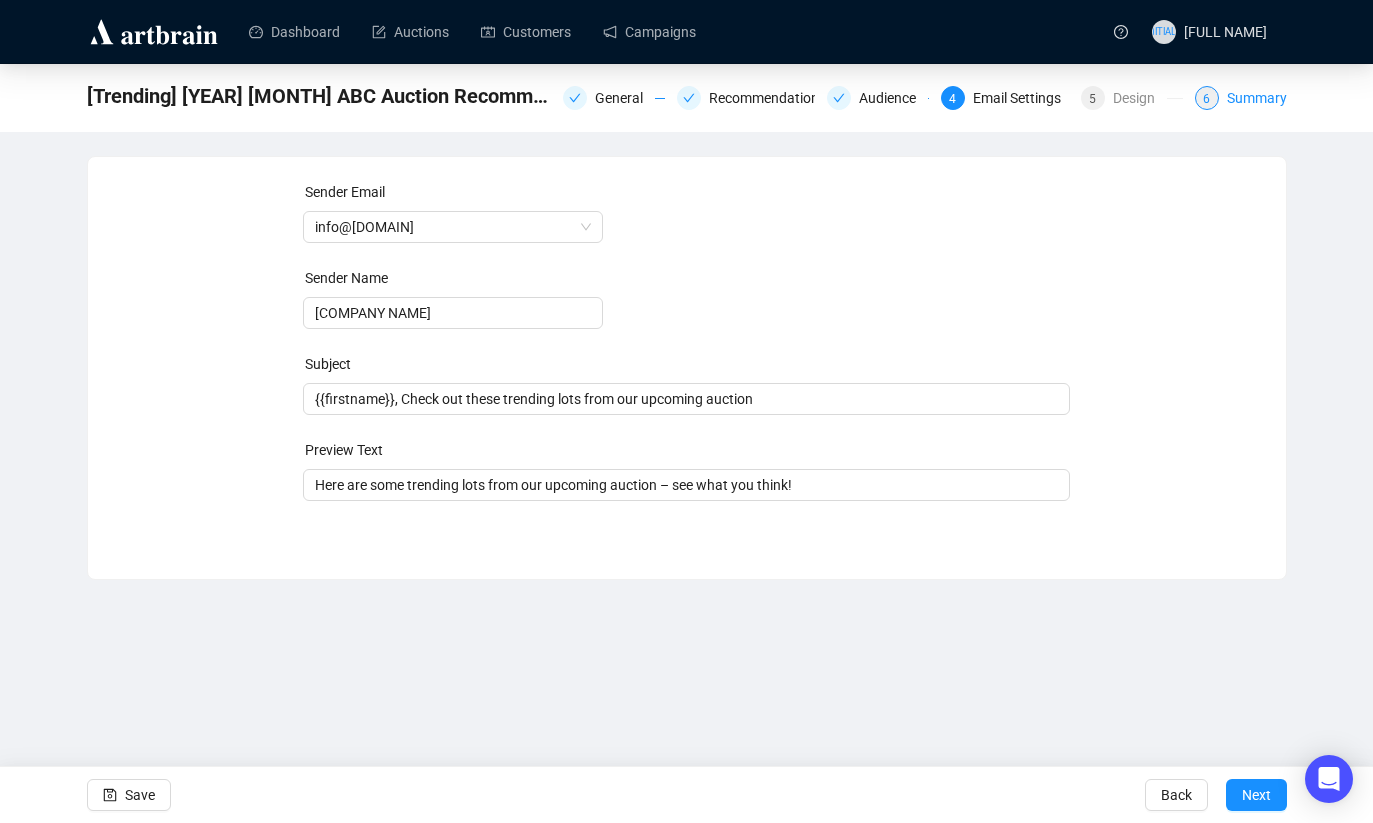 click on "Summary" at bounding box center [1140, 98] 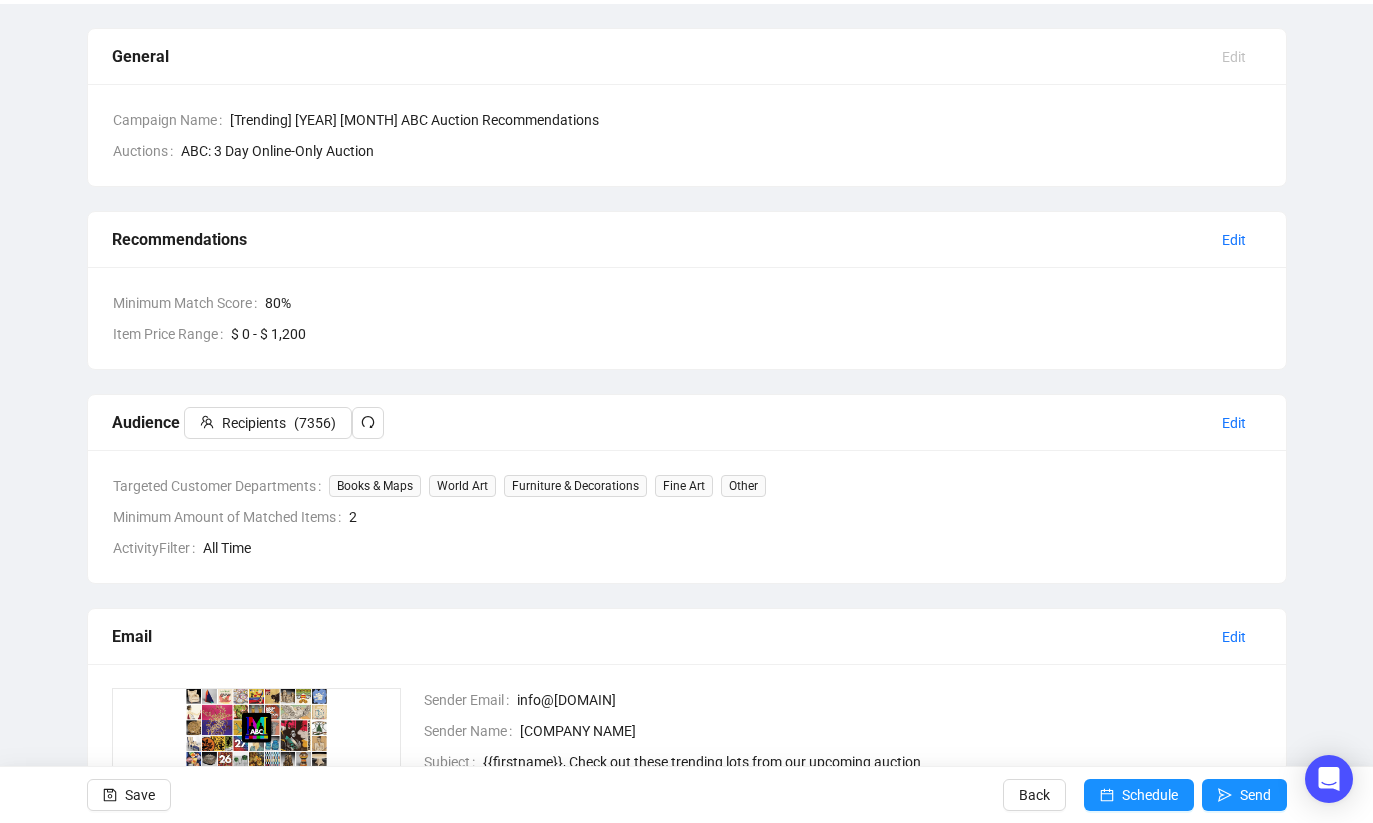 scroll, scrollTop: 0, scrollLeft: 0, axis: both 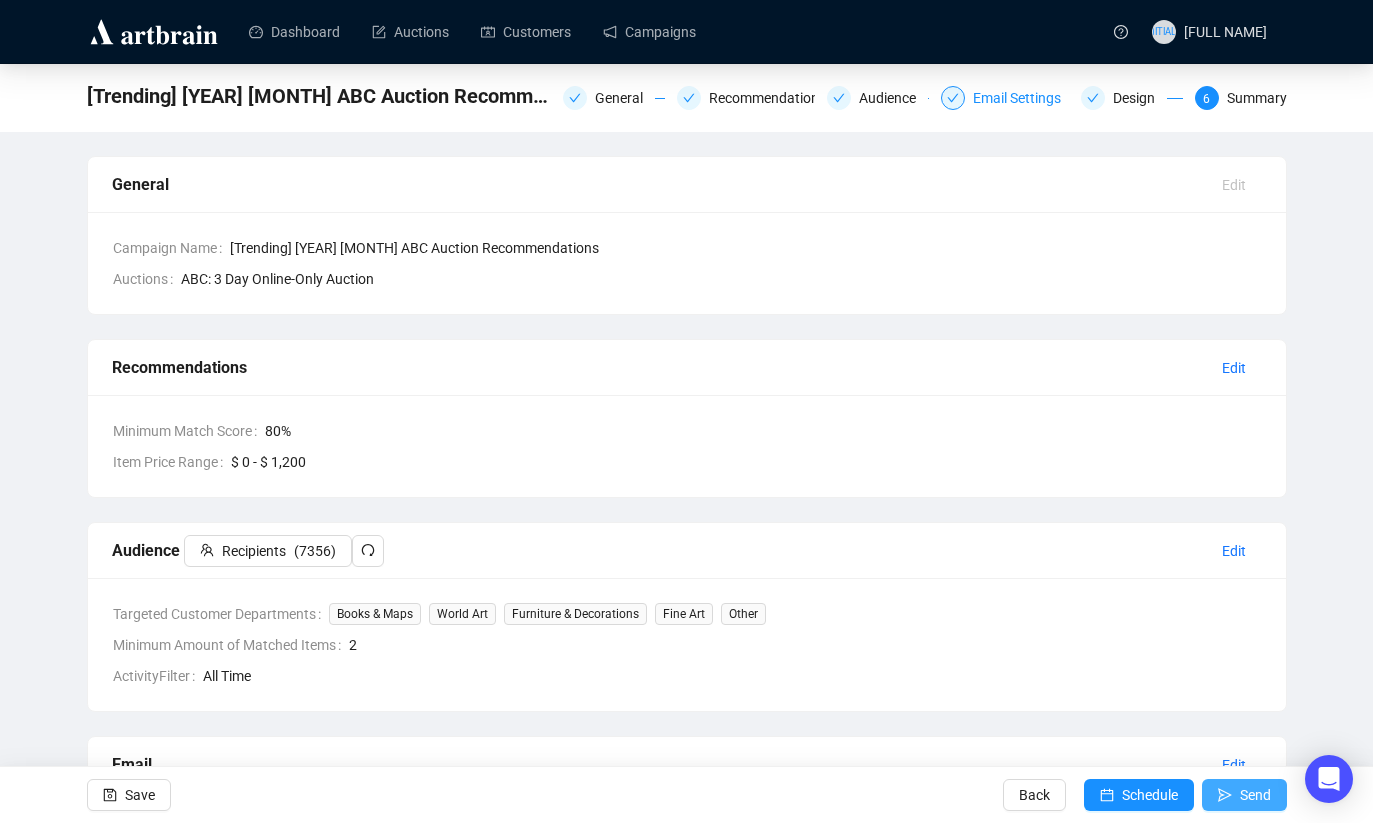 click on "Send" at bounding box center (1255, 795) 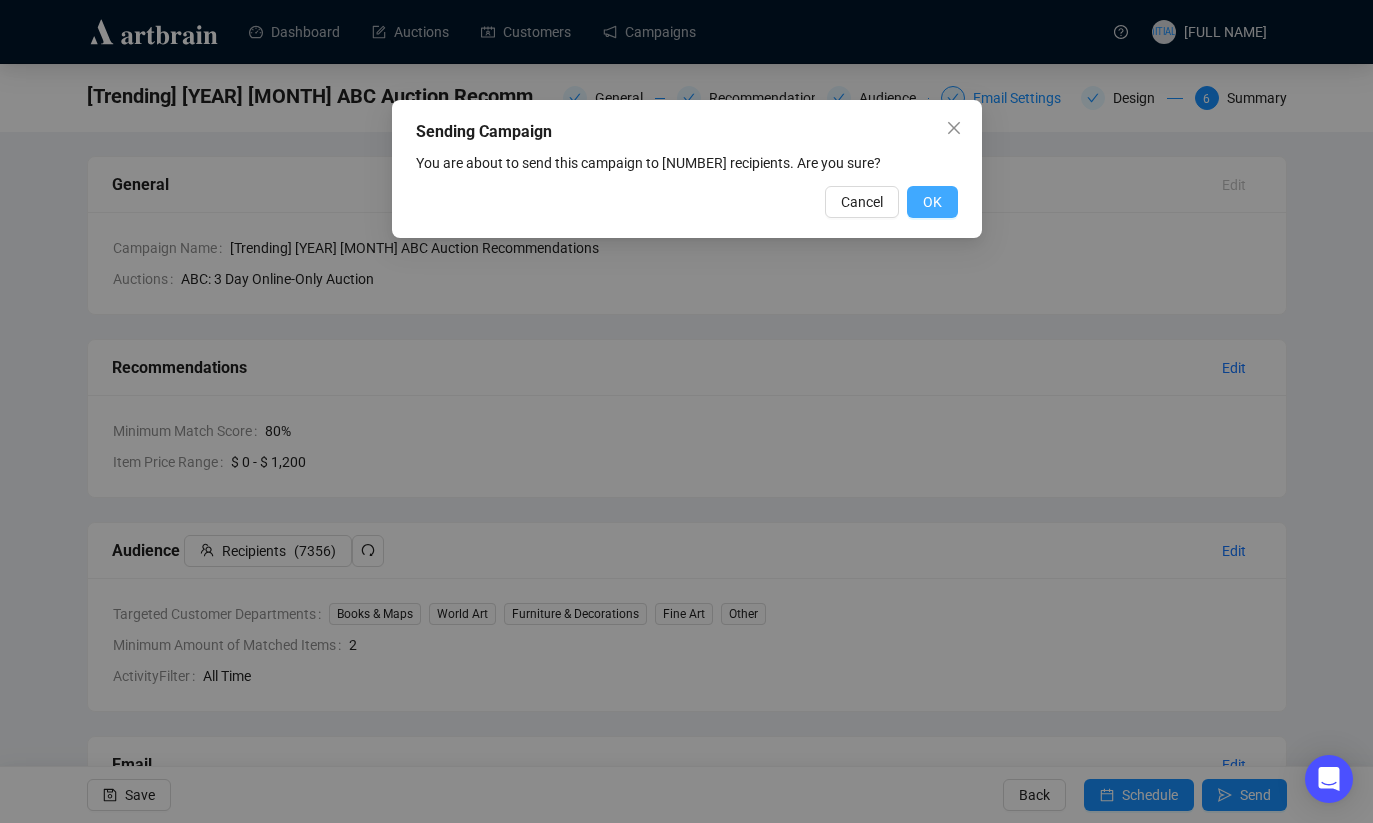 click on "OK" at bounding box center [932, 202] 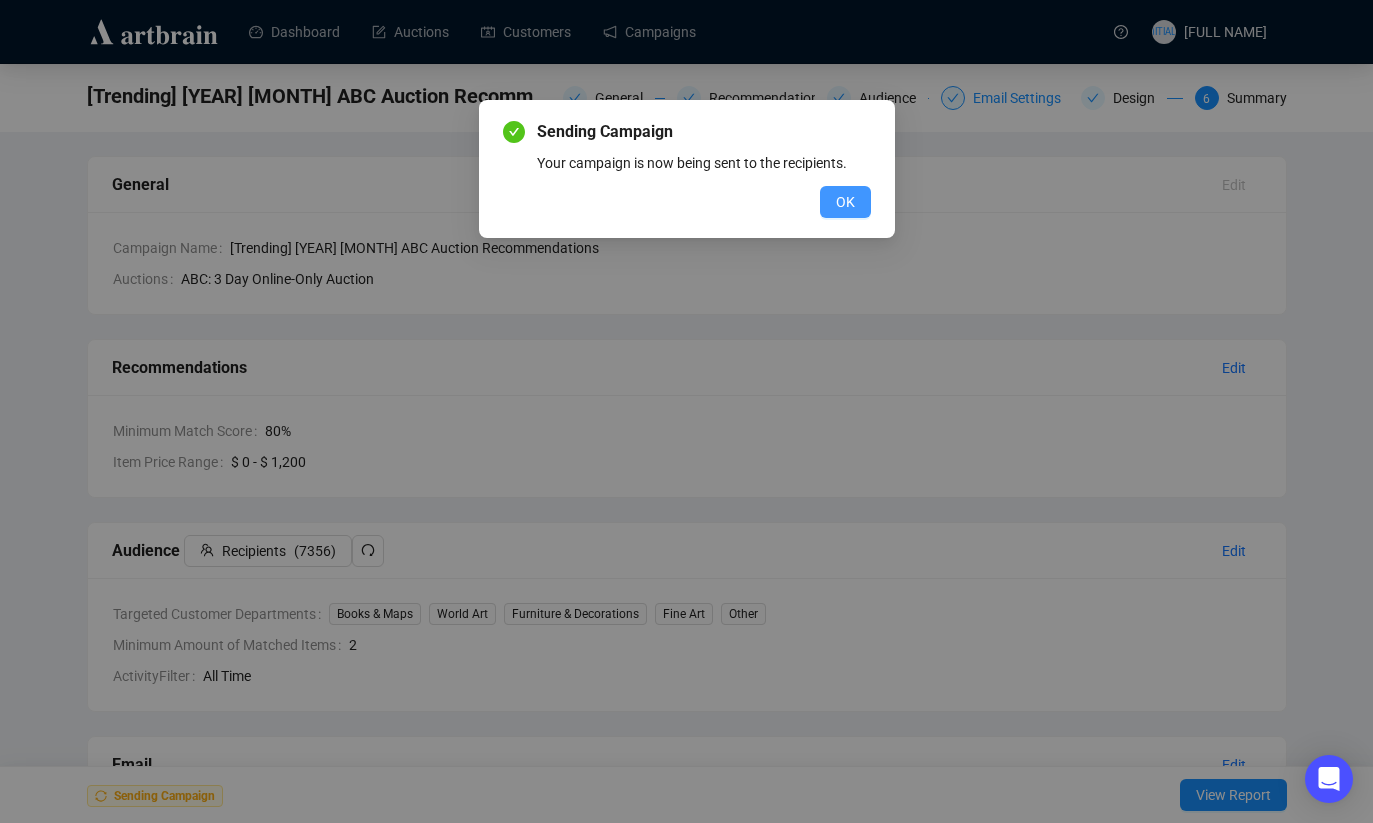 click on "OK" at bounding box center (845, 202) 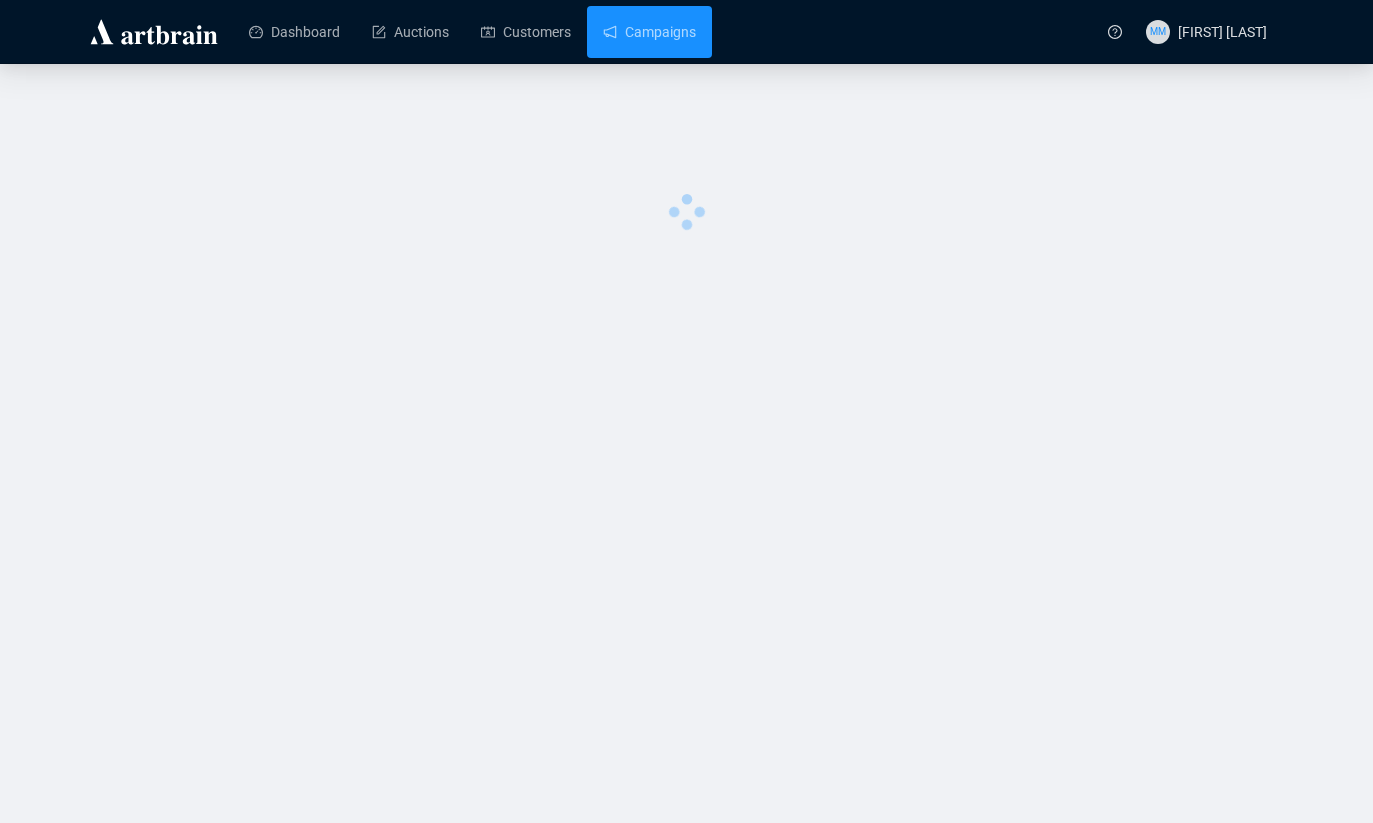scroll, scrollTop: 0, scrollLeft: 0, axis: both 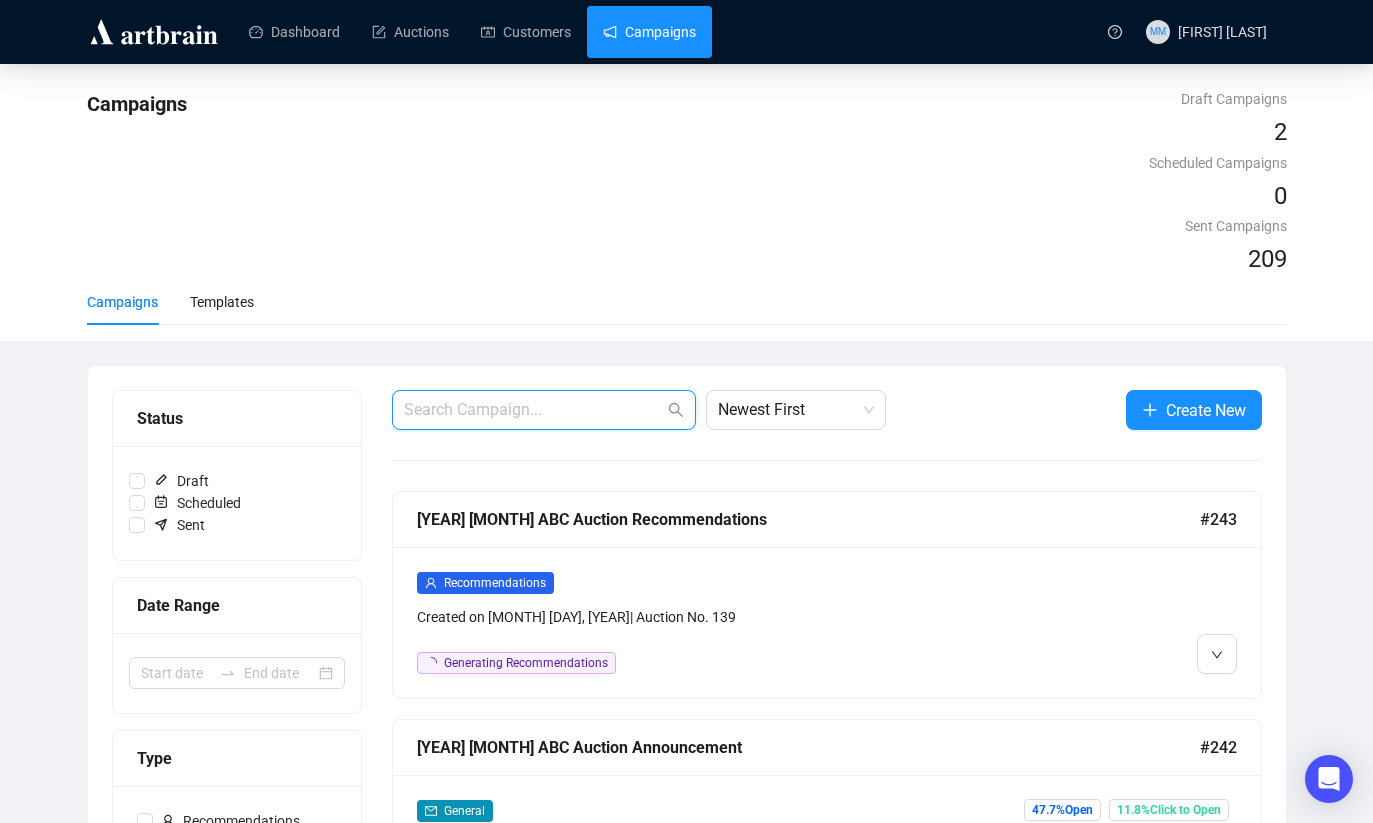 click at bounding box center (534, 410) 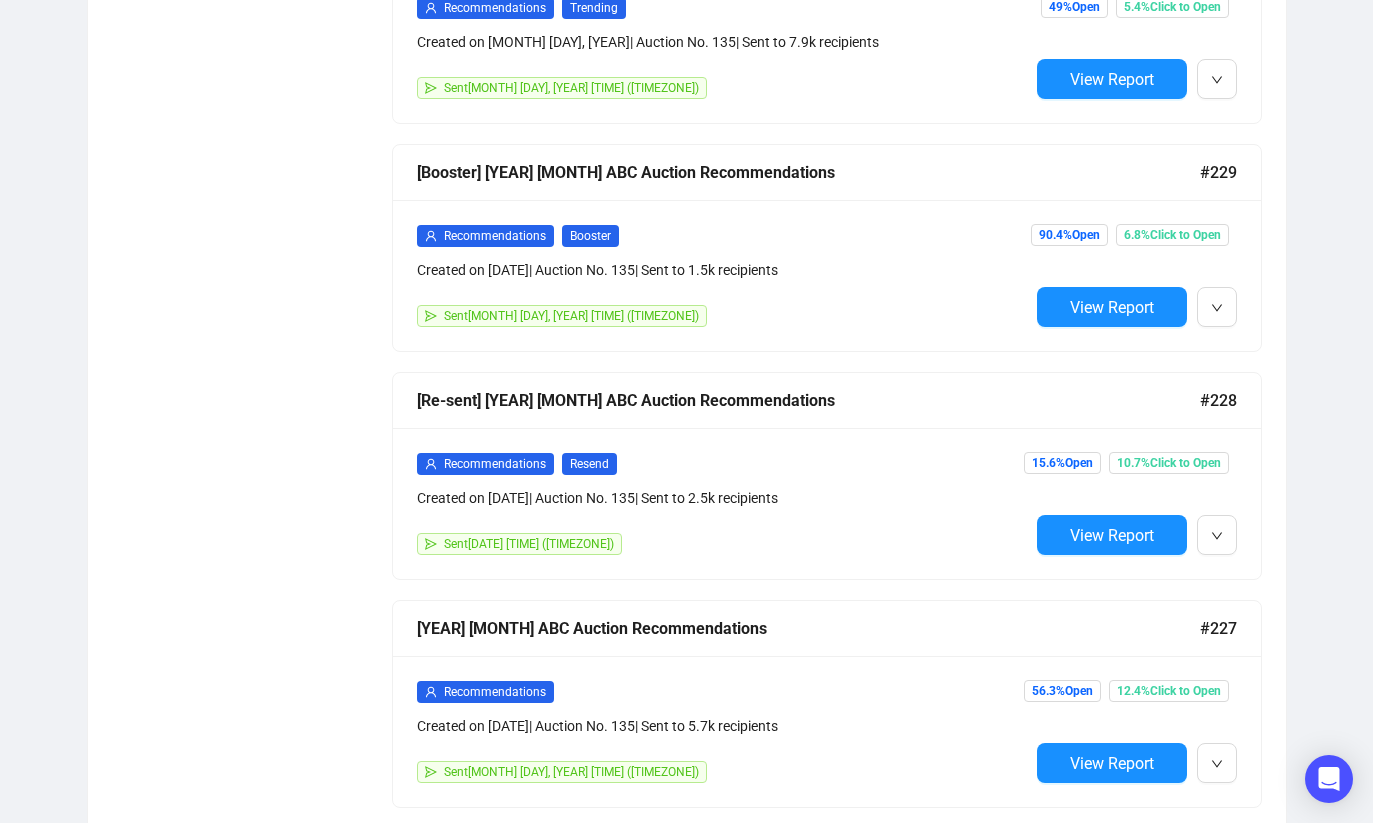scroll, scrollTop: 1505, scrollLeft: 0, axis: vertical 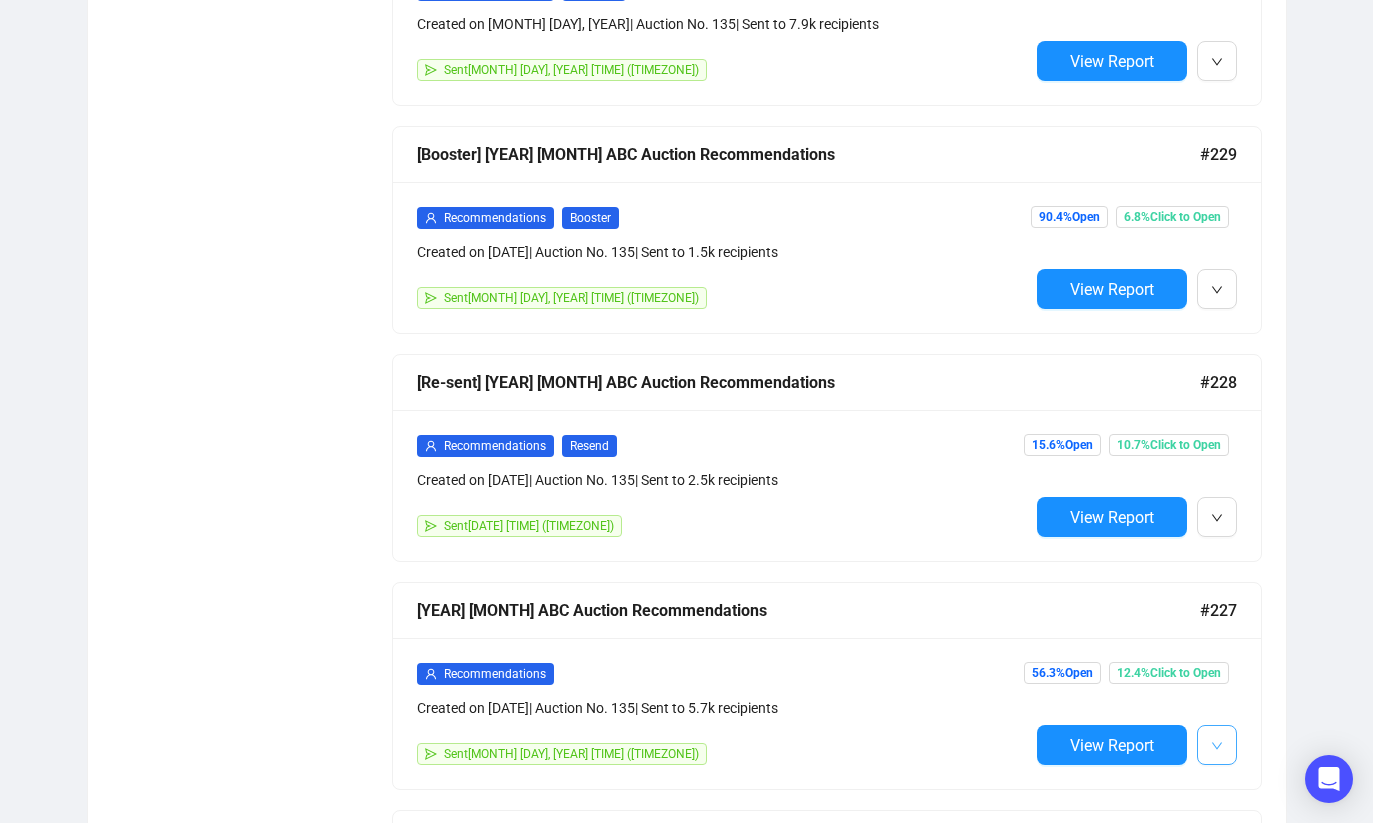 type on "recomme" 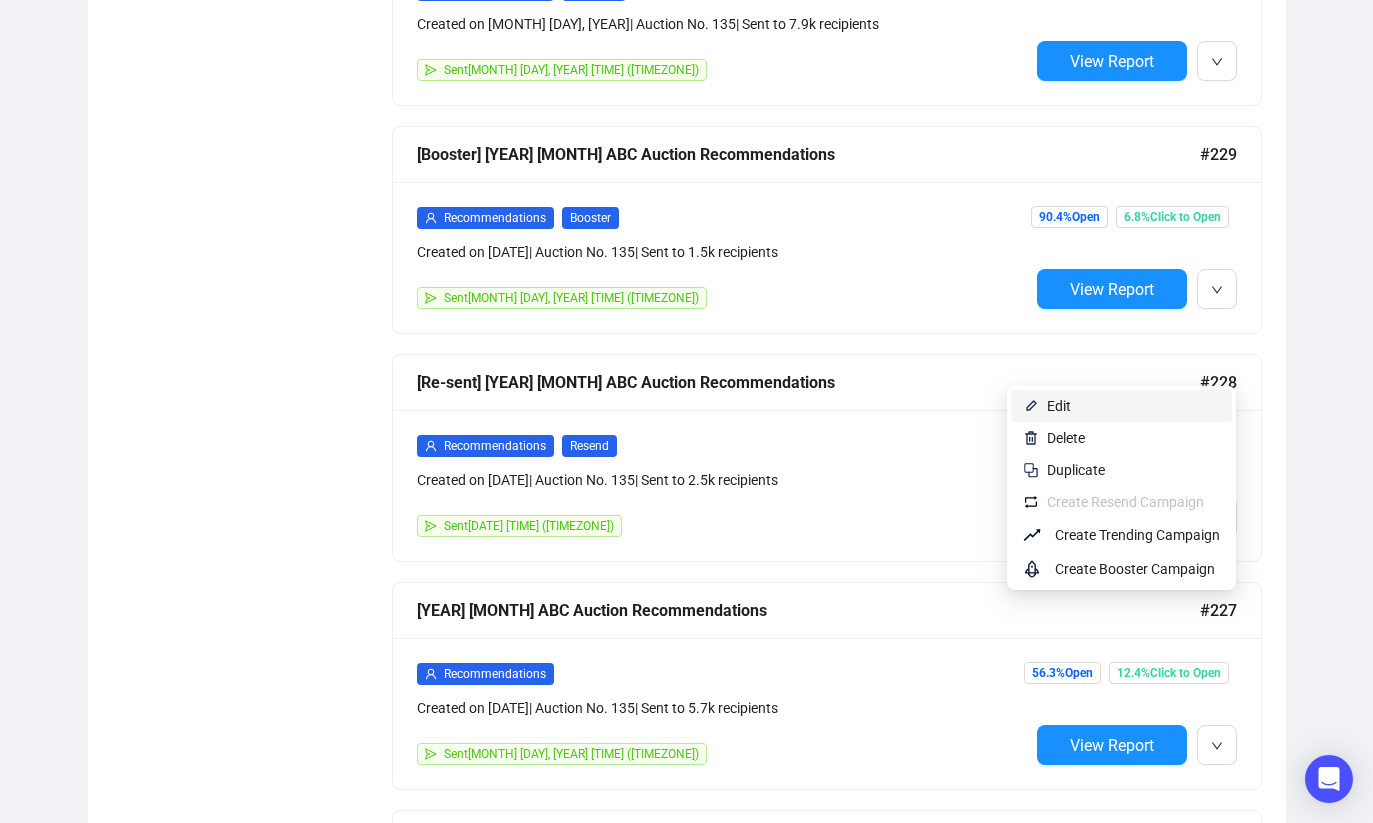 click on "Edit" at bounding box center [1133, 406] 